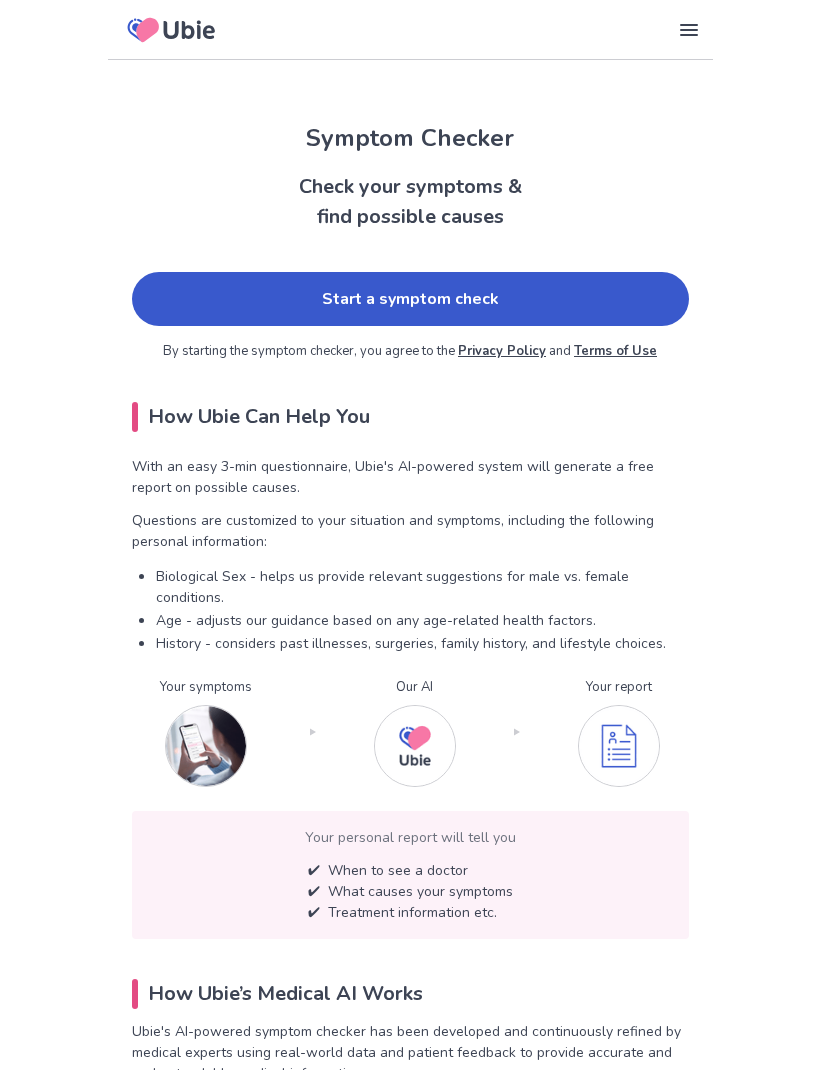 scroll, scrollTop: 0, scrollLeft: 0, axis: both 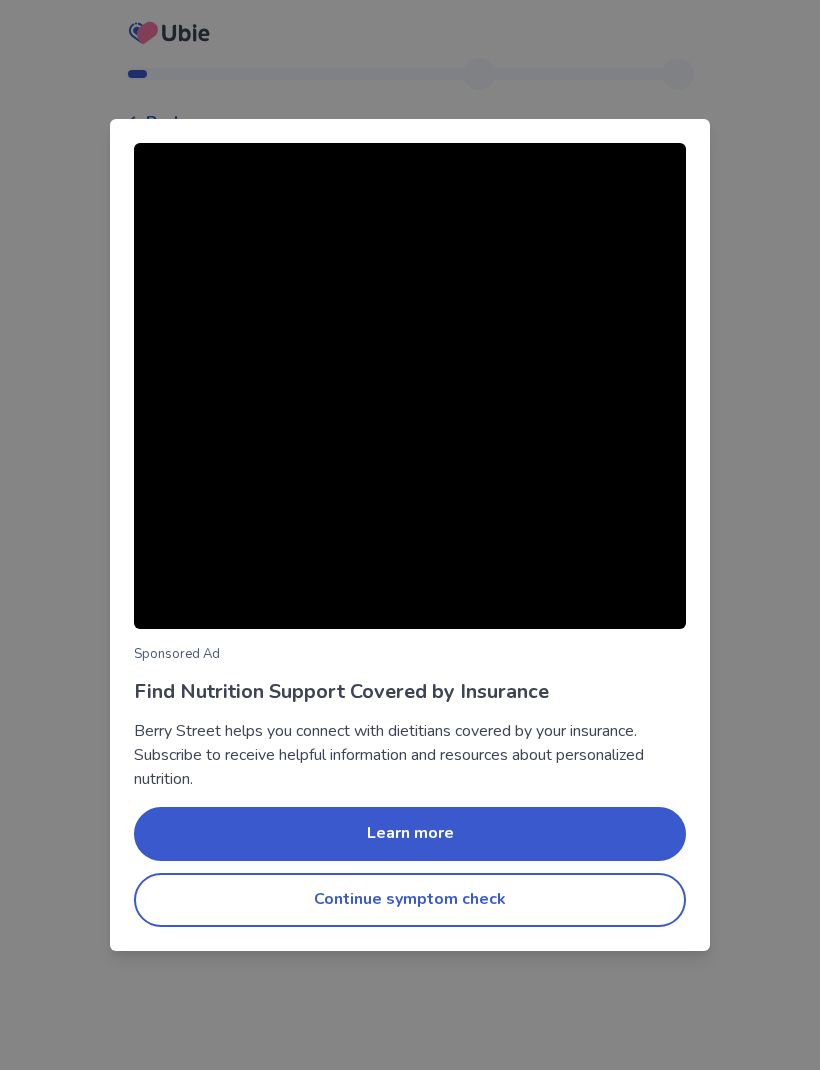 click on "Continue symptom check" at bounding box center [410, 900] 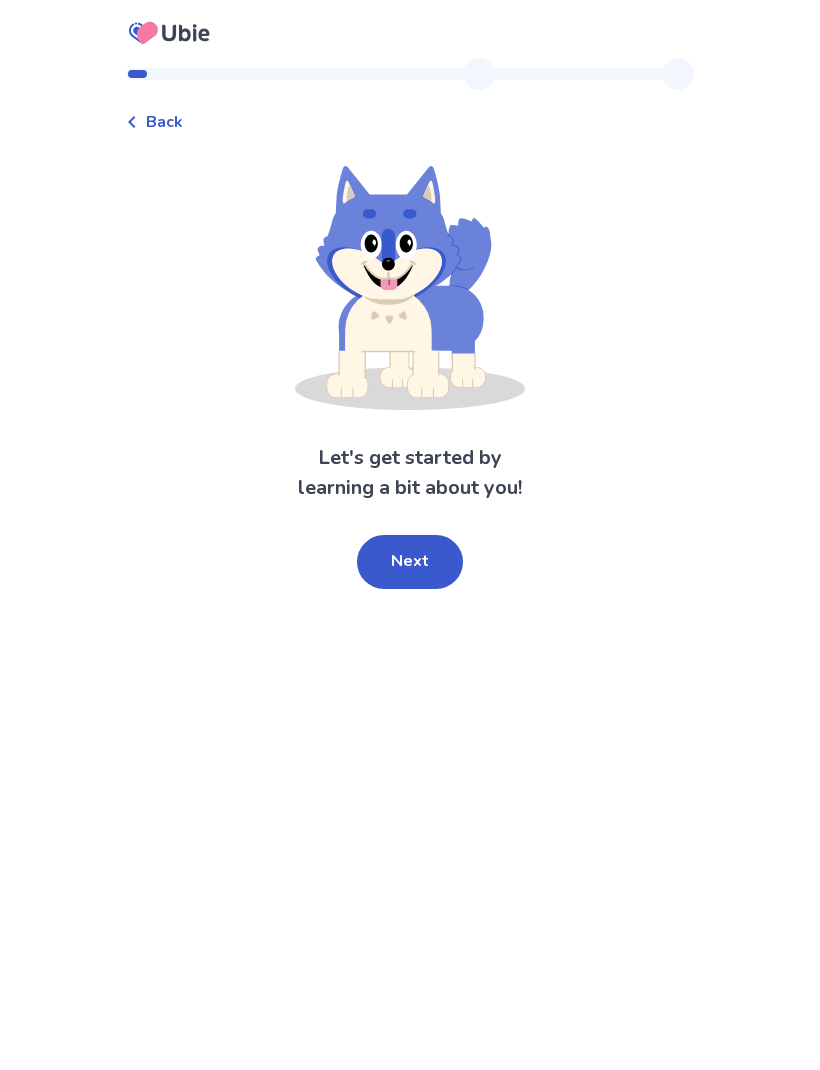 click on "Next" at bounding box center [410, 562] 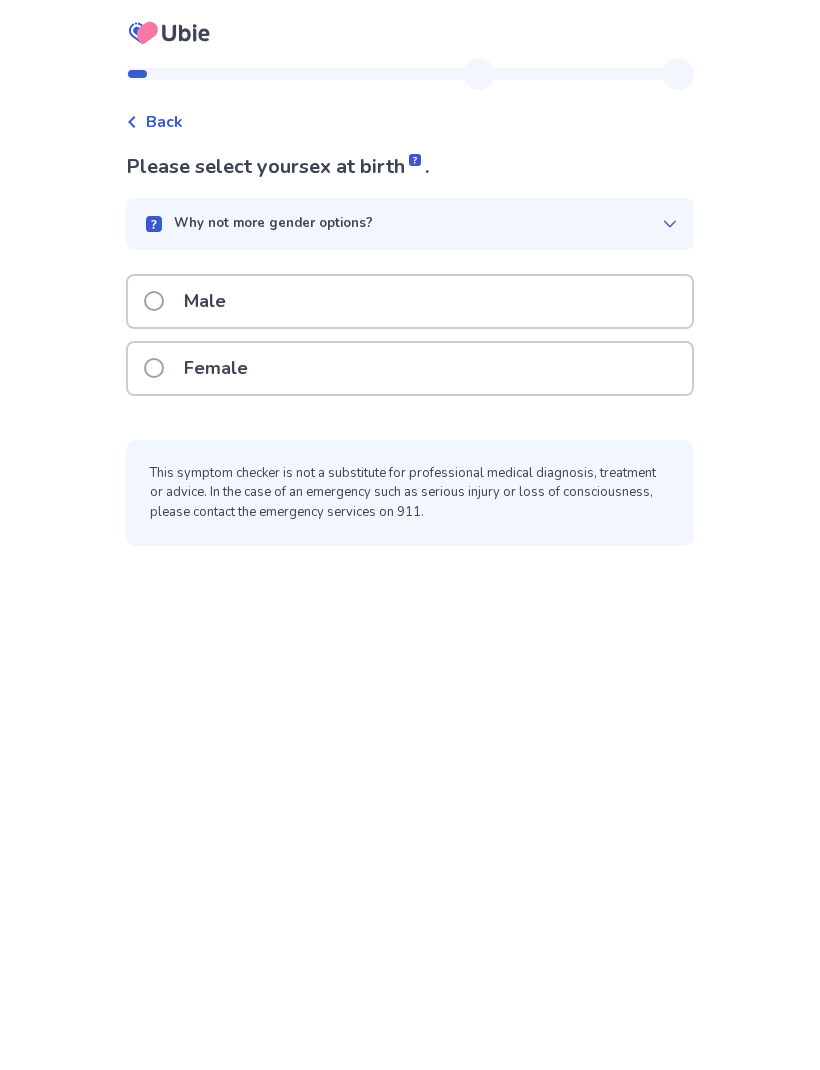 click at bounding box center [154, 368] 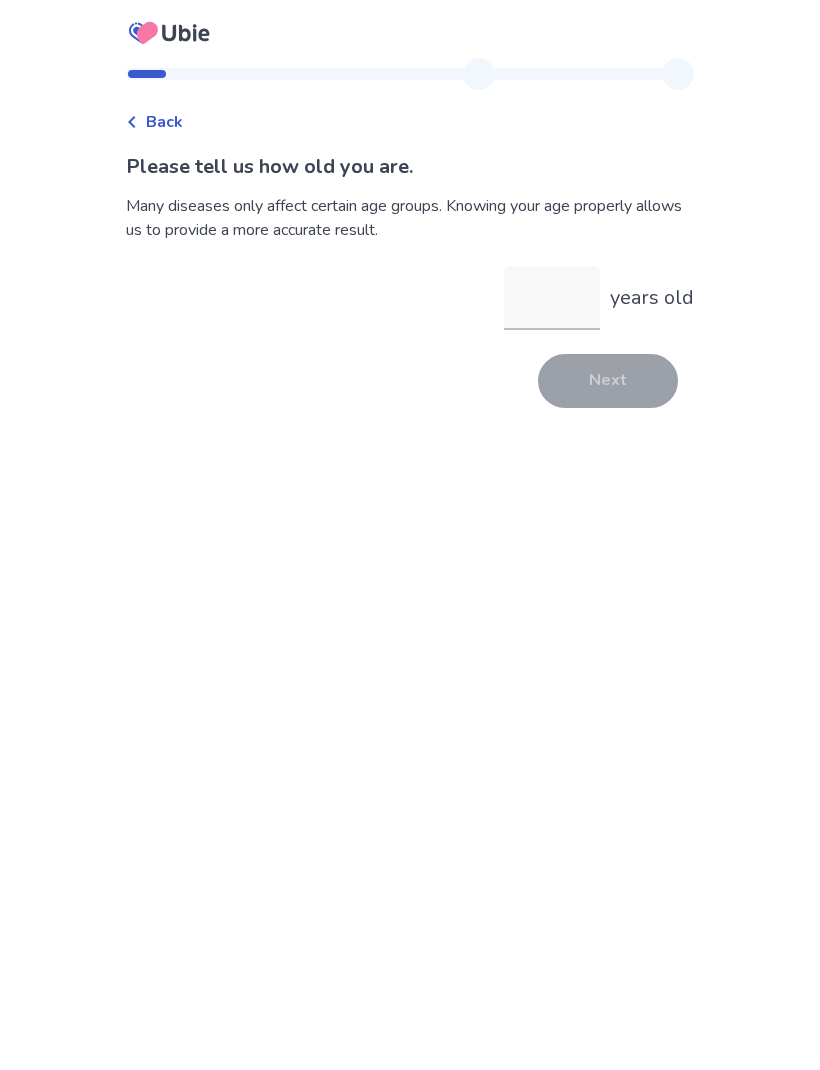 click on "years old" at bounding box center (552, 298) 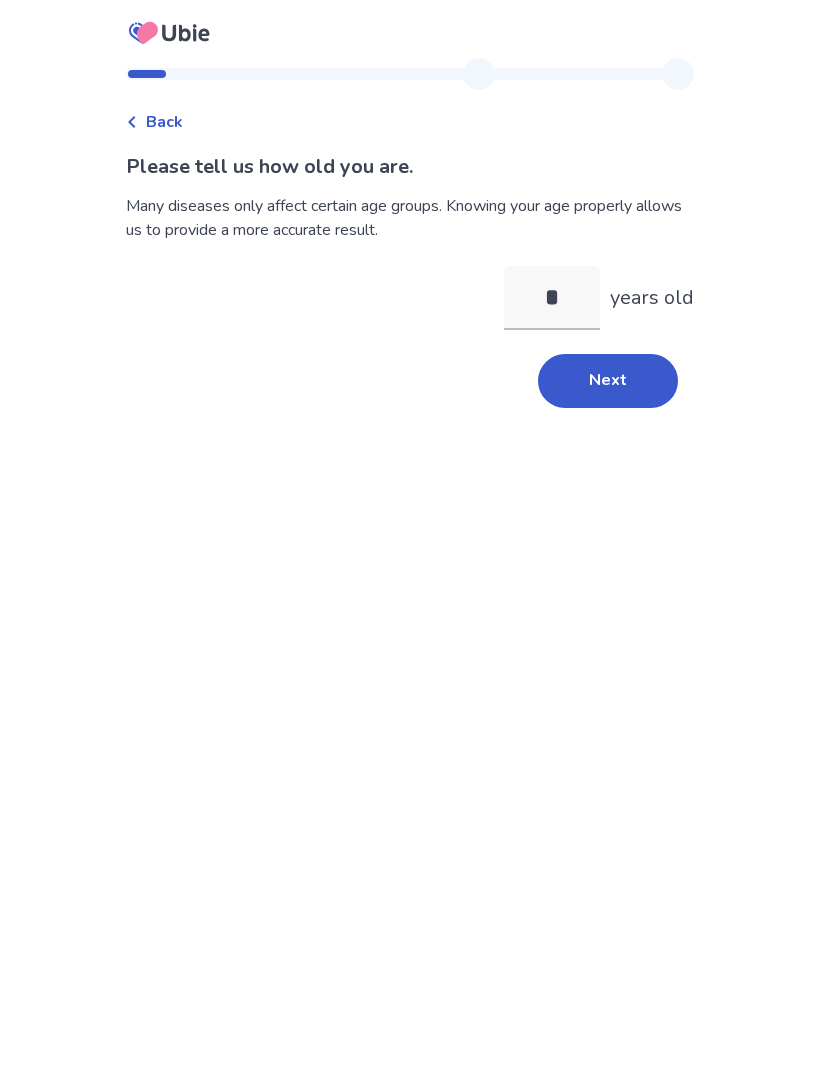 type on "**" 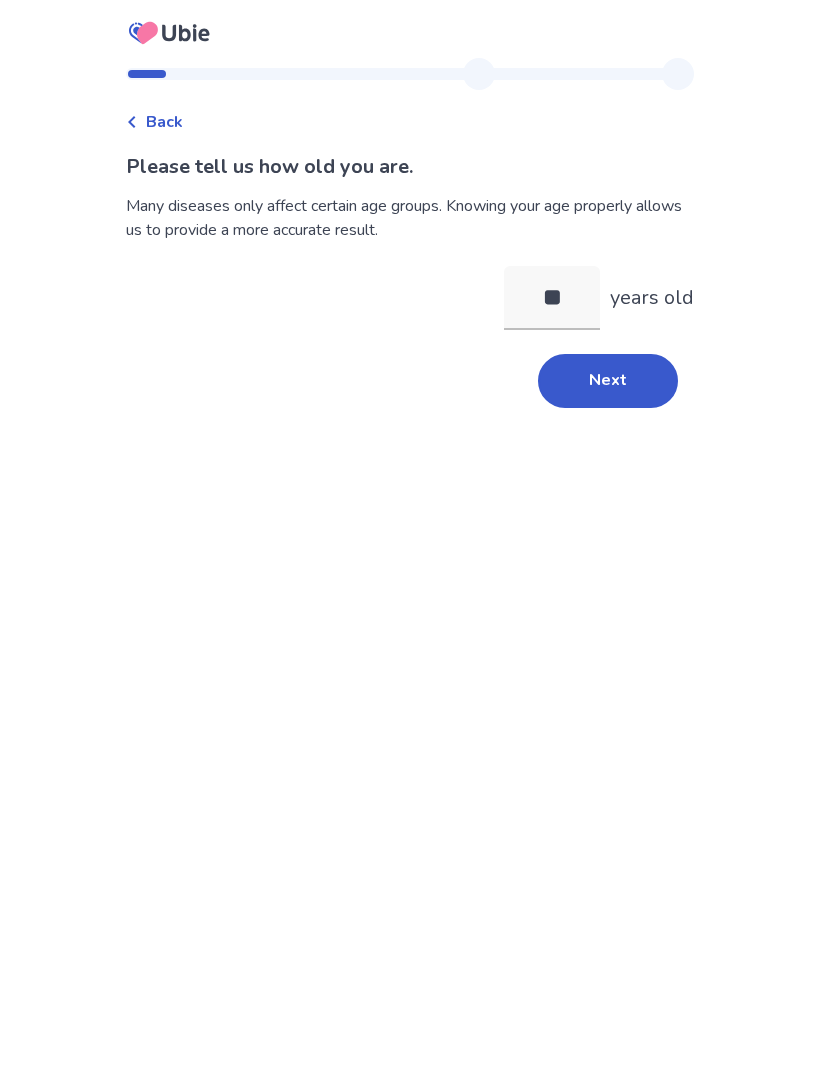click on "Next" at bounding box center (608, 381) 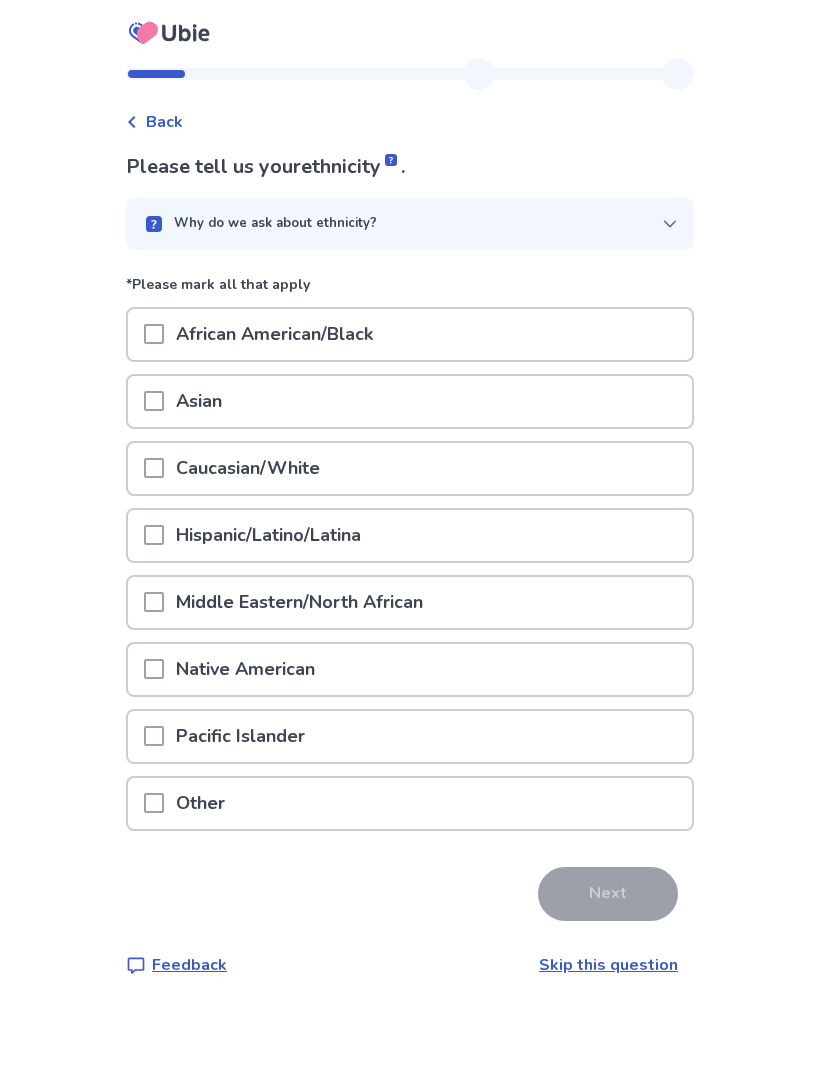 click at bounding box center (154, 468) 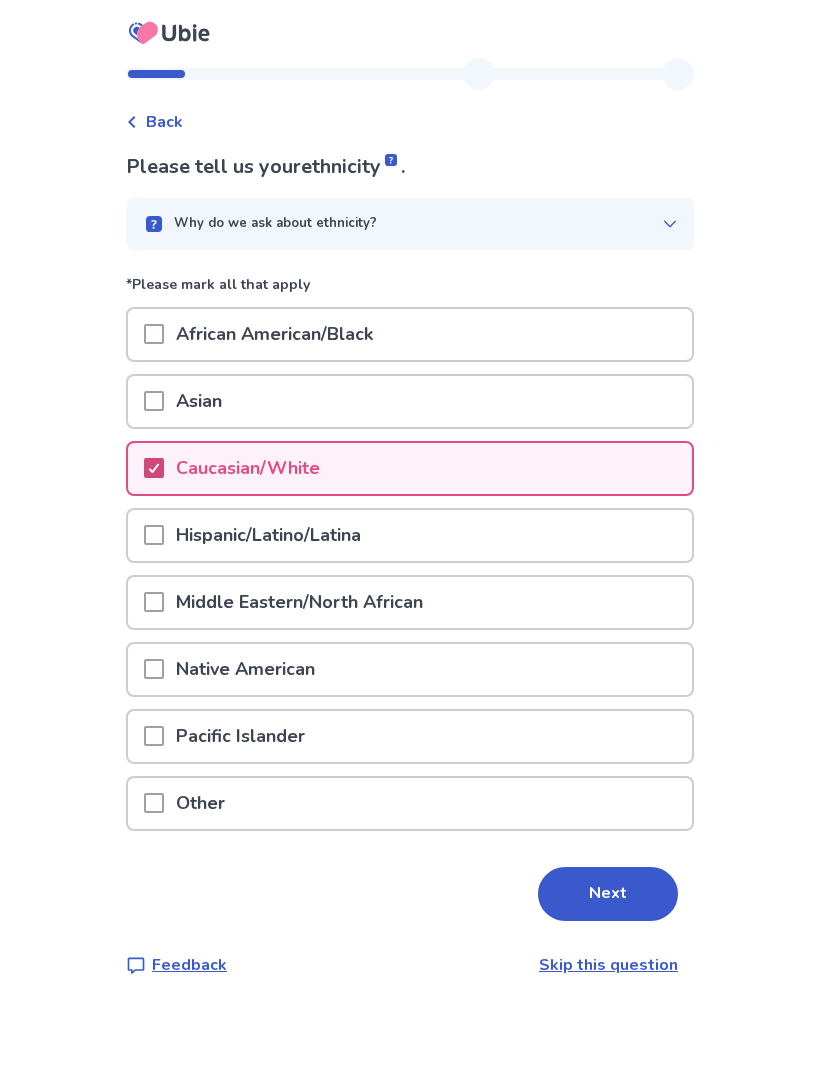 click on "Next" at bounding box center (608, 894) 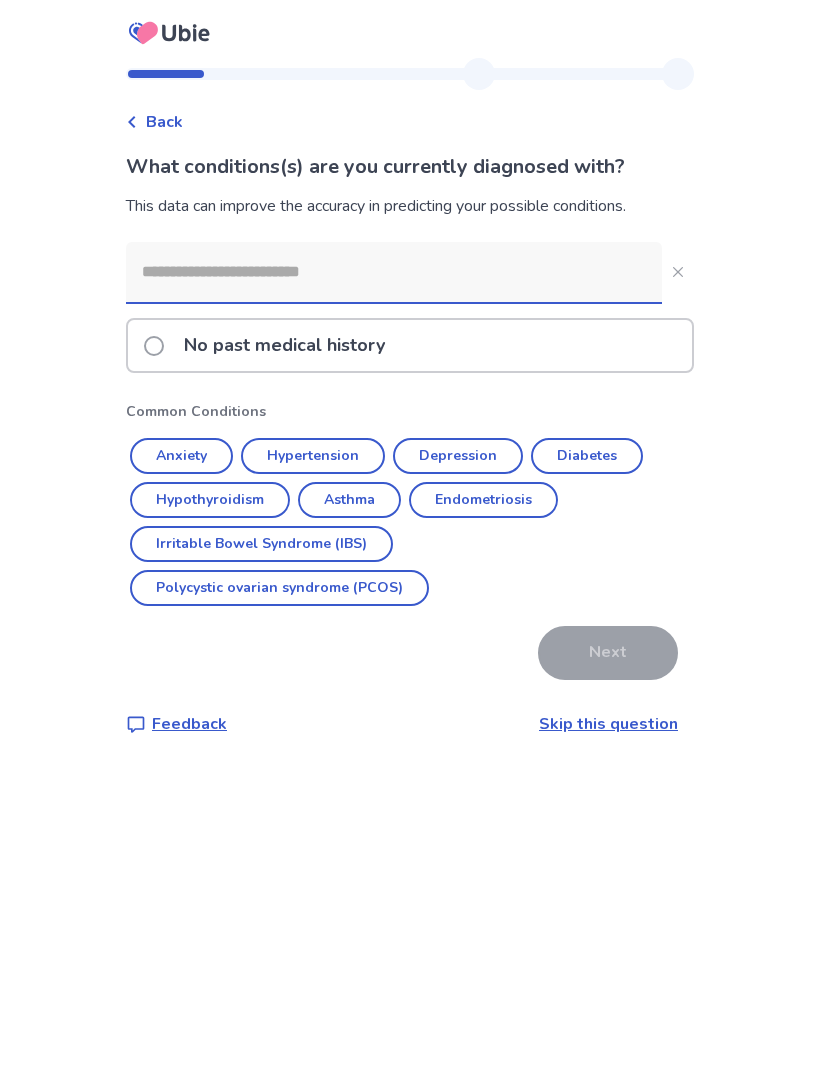 click at bounding box center [394, 272] 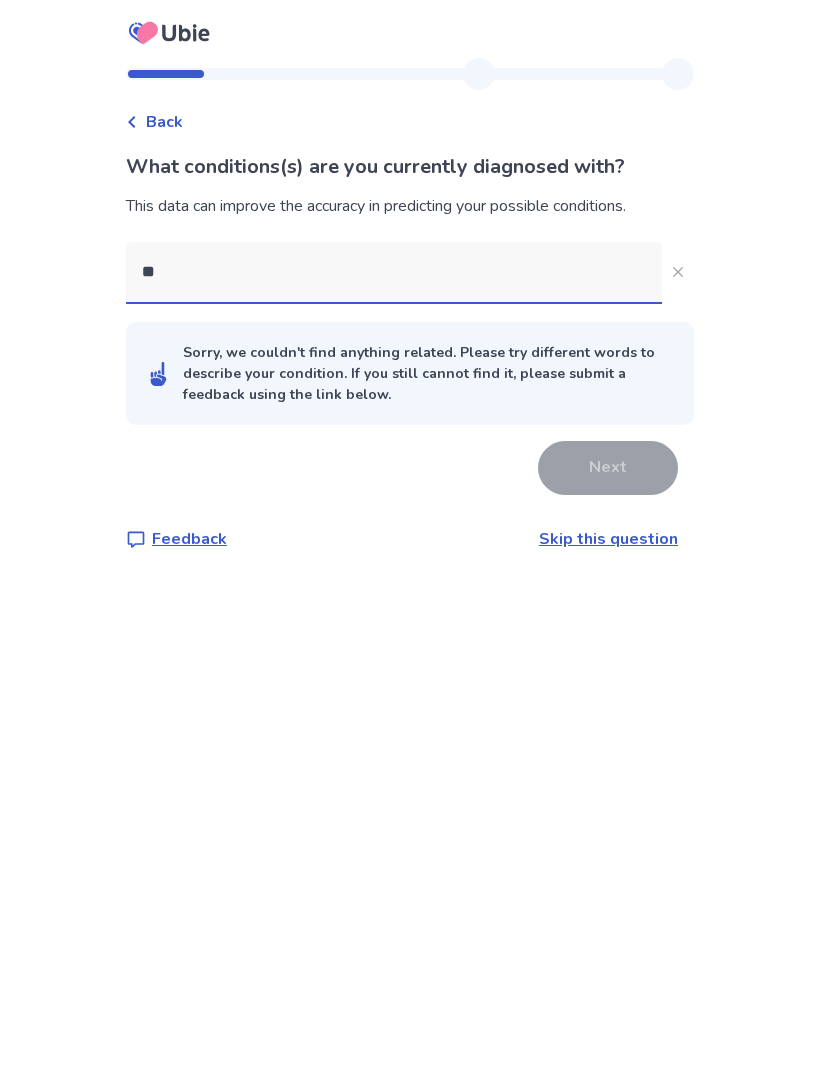 type on "***" 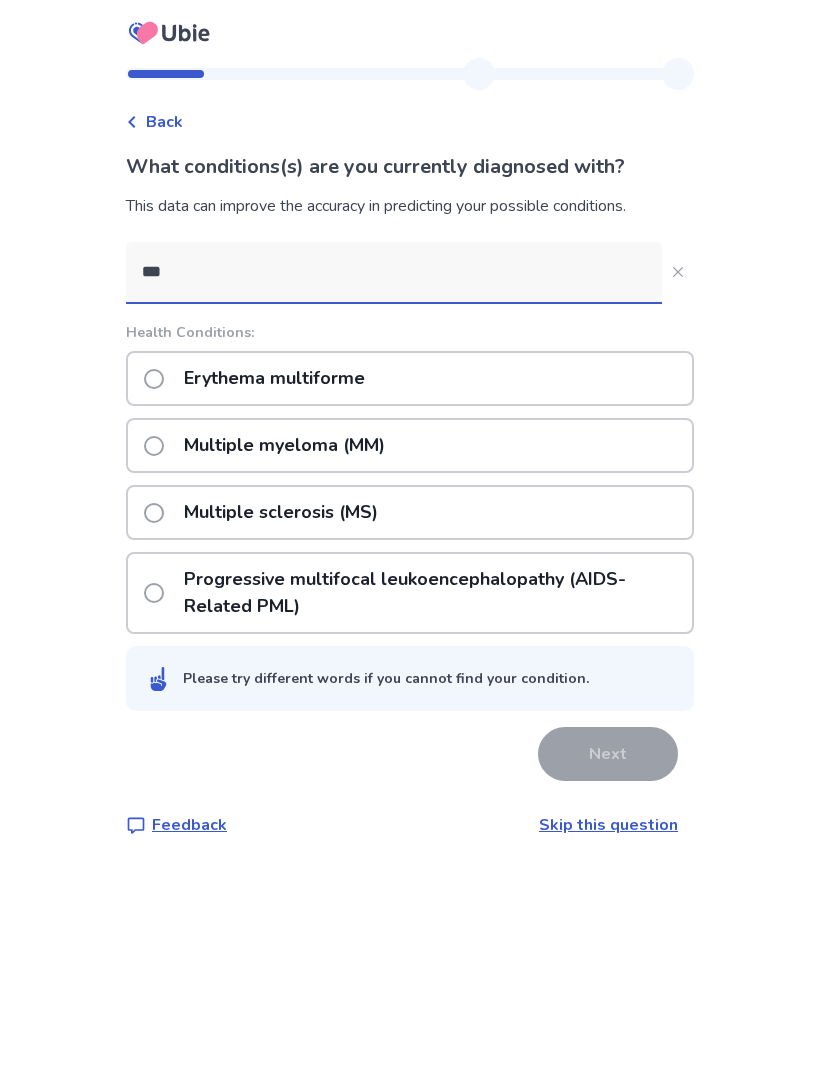 click on "Multiple sclerosis (MS)" at bounding box center [281, 512] 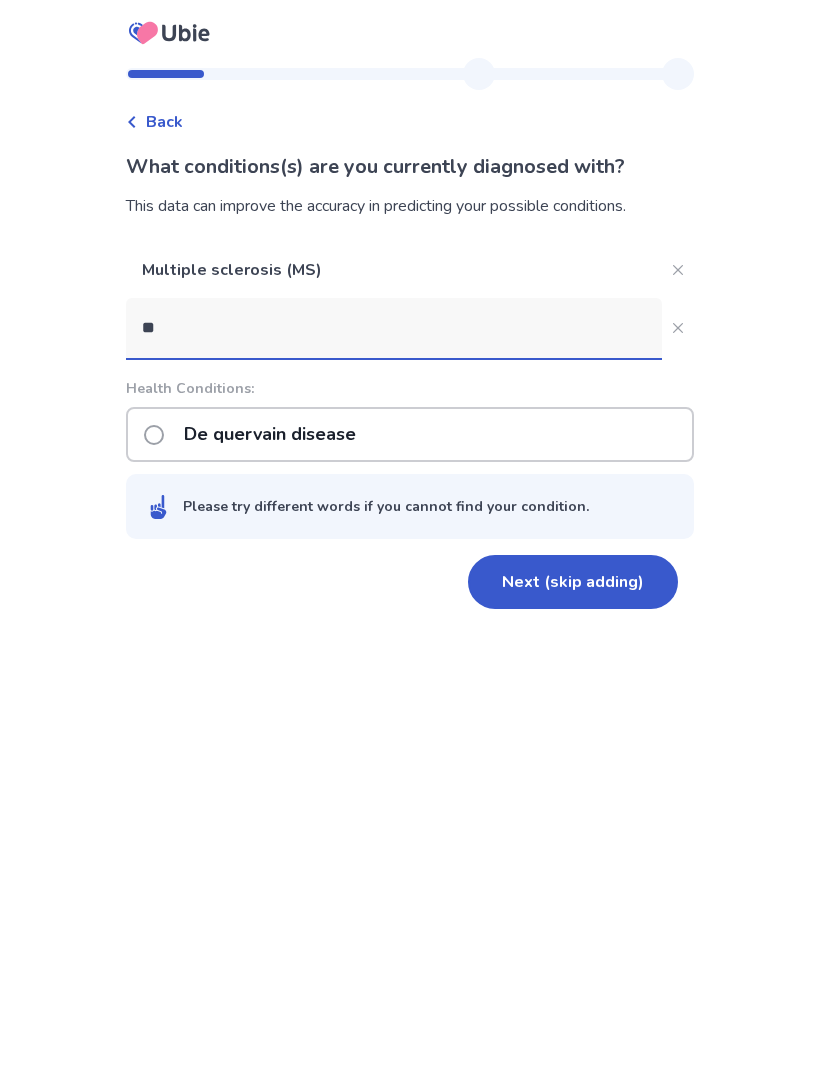 type on "***" 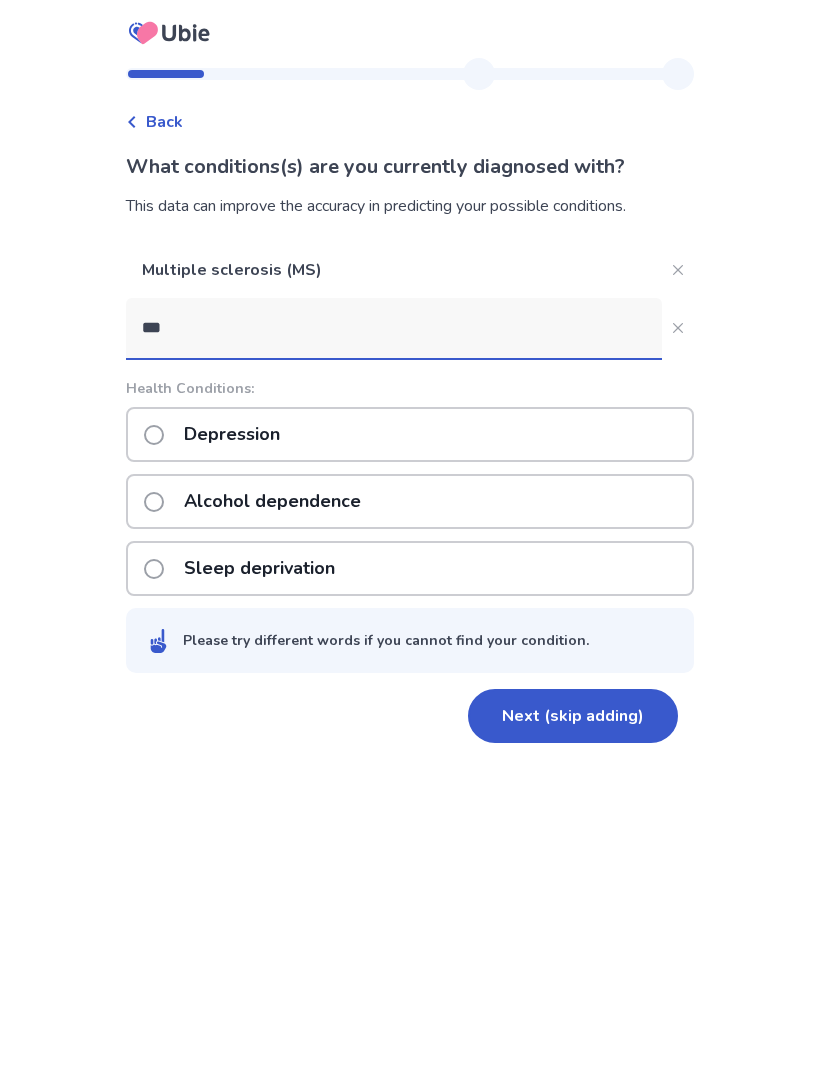 click on "Depression" at bounding box center (232, 434) 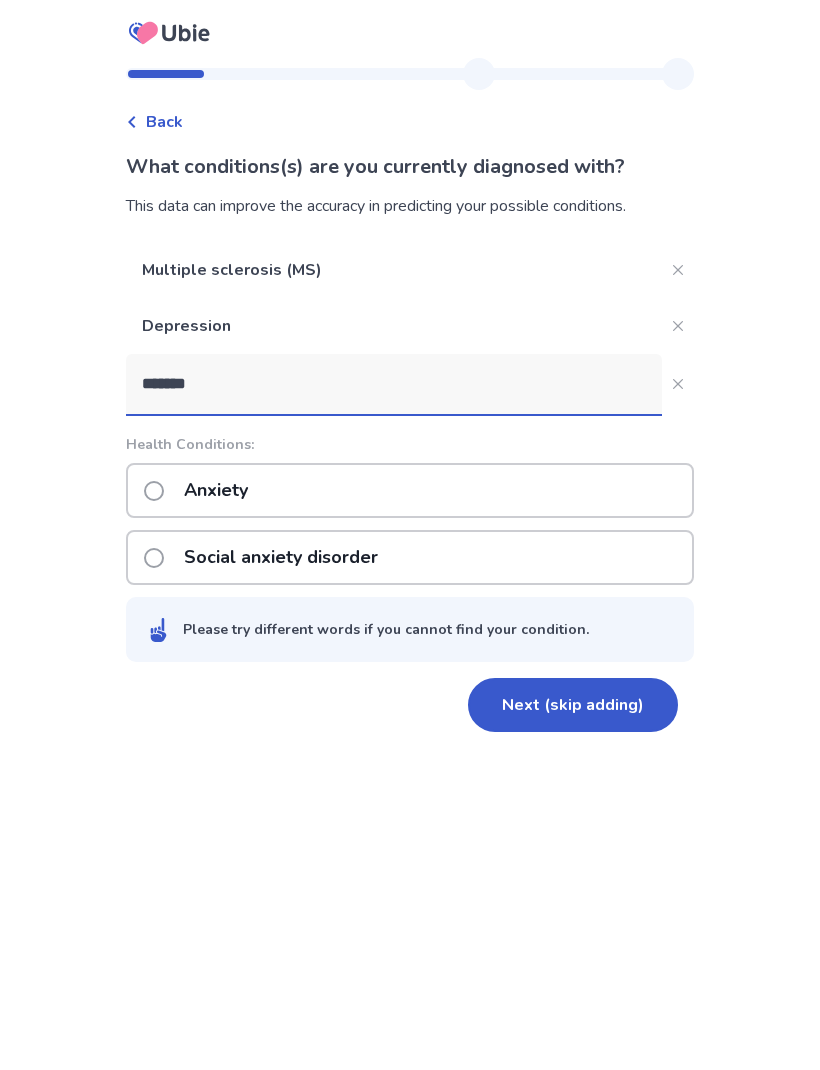 type on "*******" 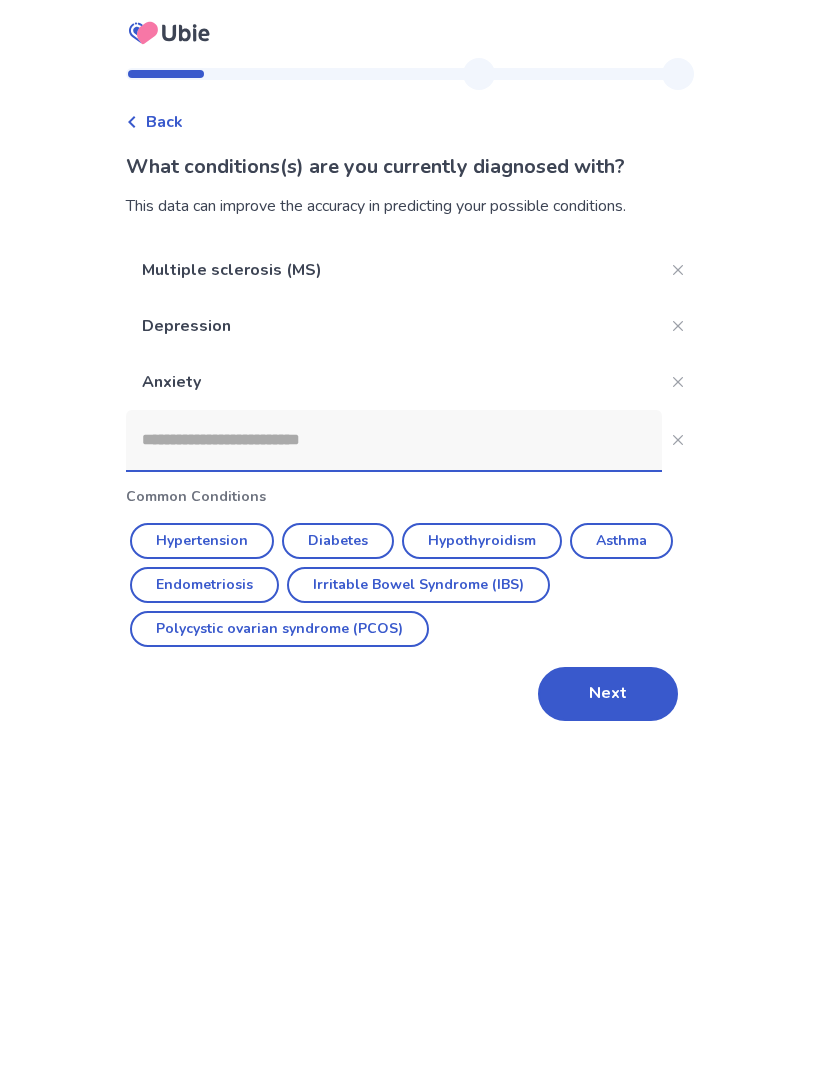 click at bounding box center [394, 440] 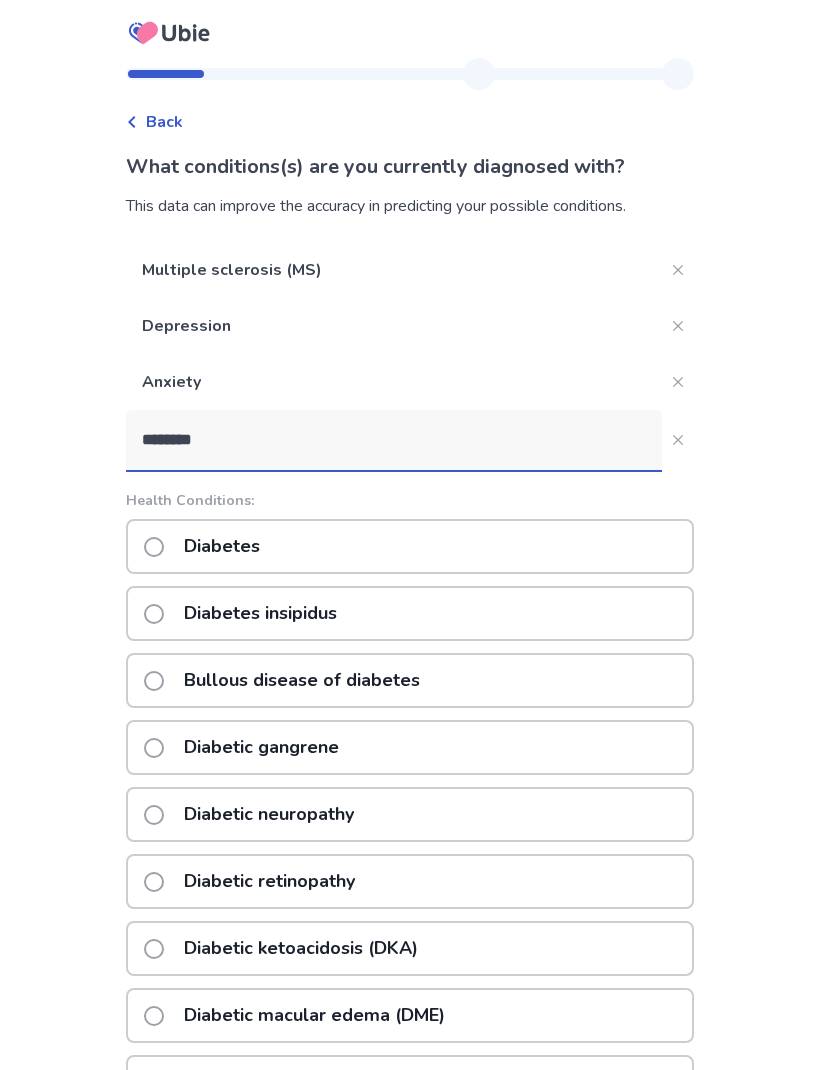 type on "********" 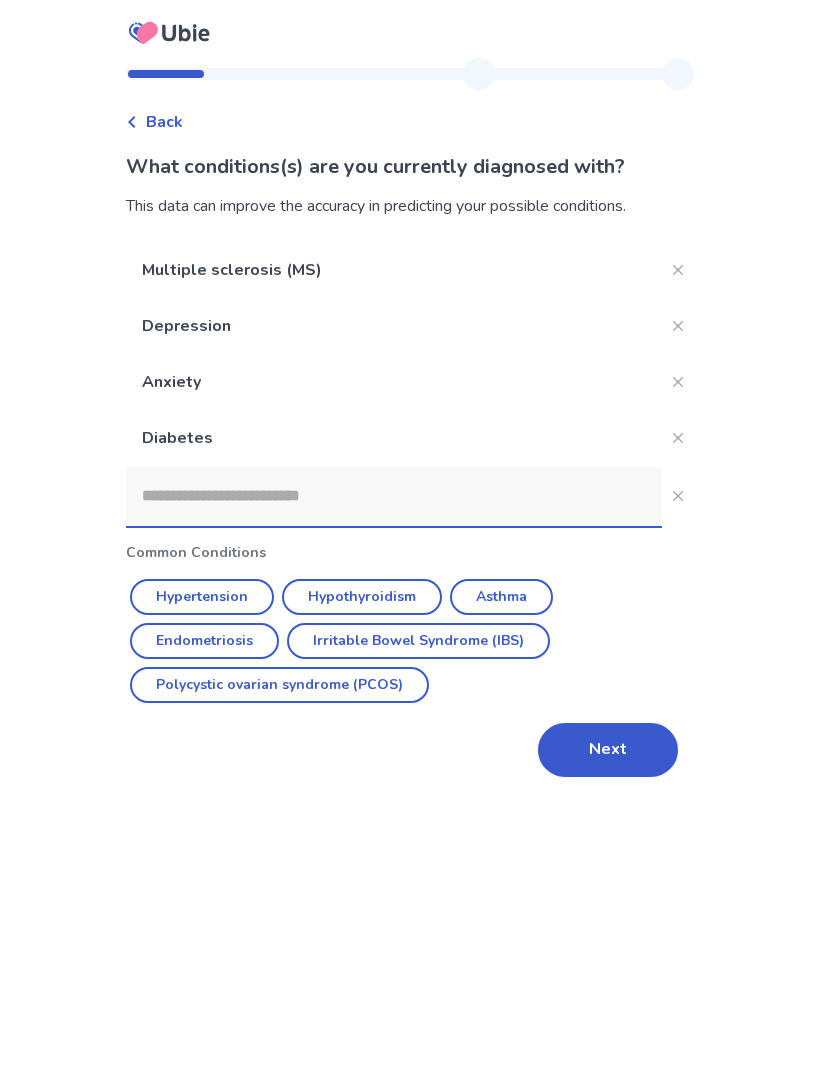 click at bounding box center [394, 496] 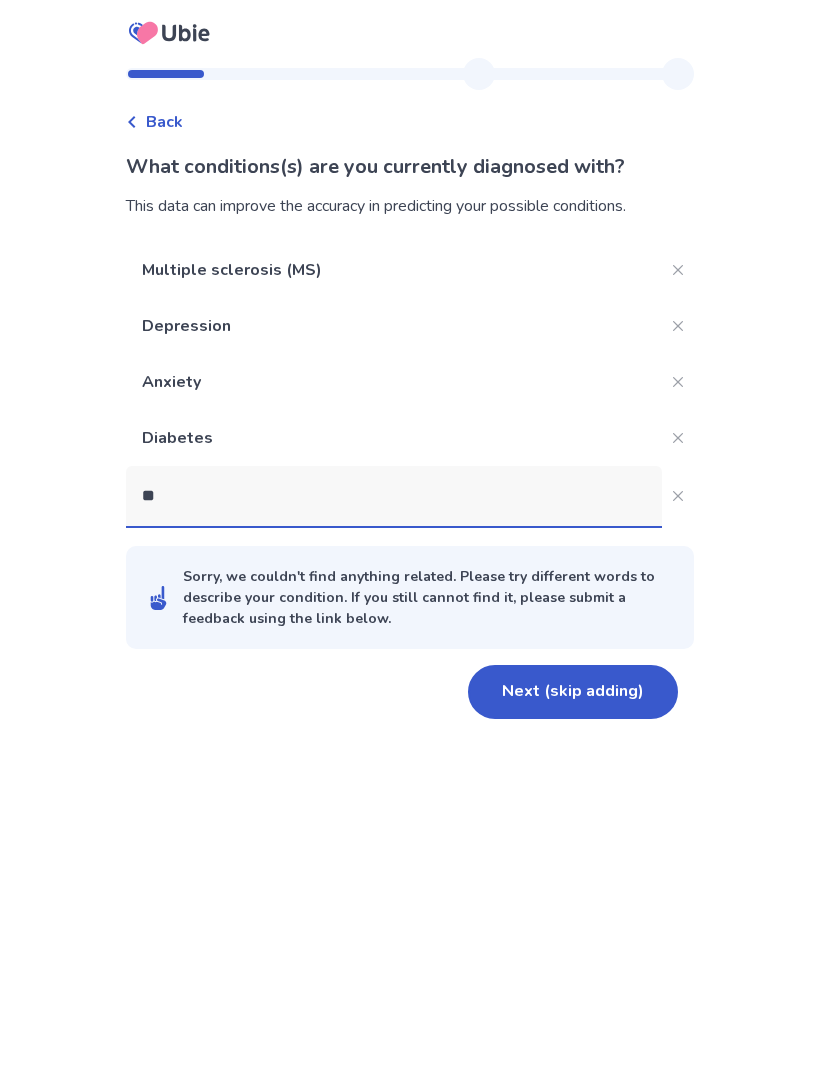 type on "*" 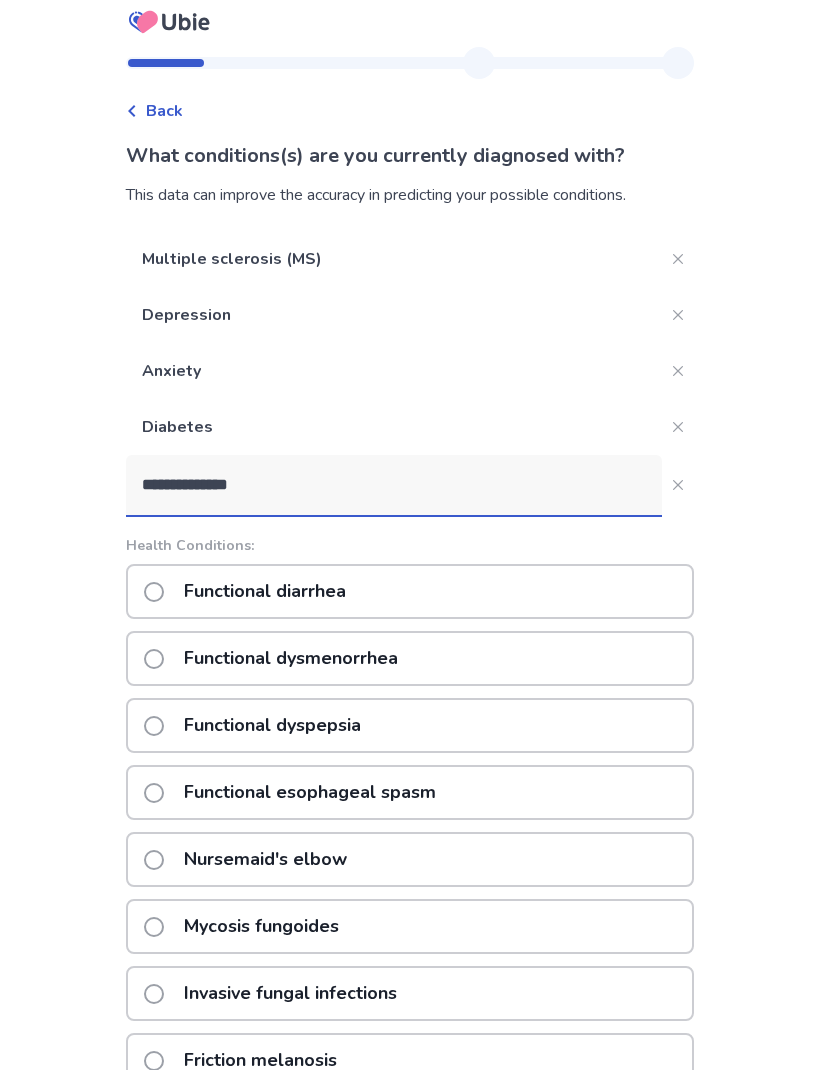 scroll, scrollTop: 0, scrollLeft: 0, axis: both 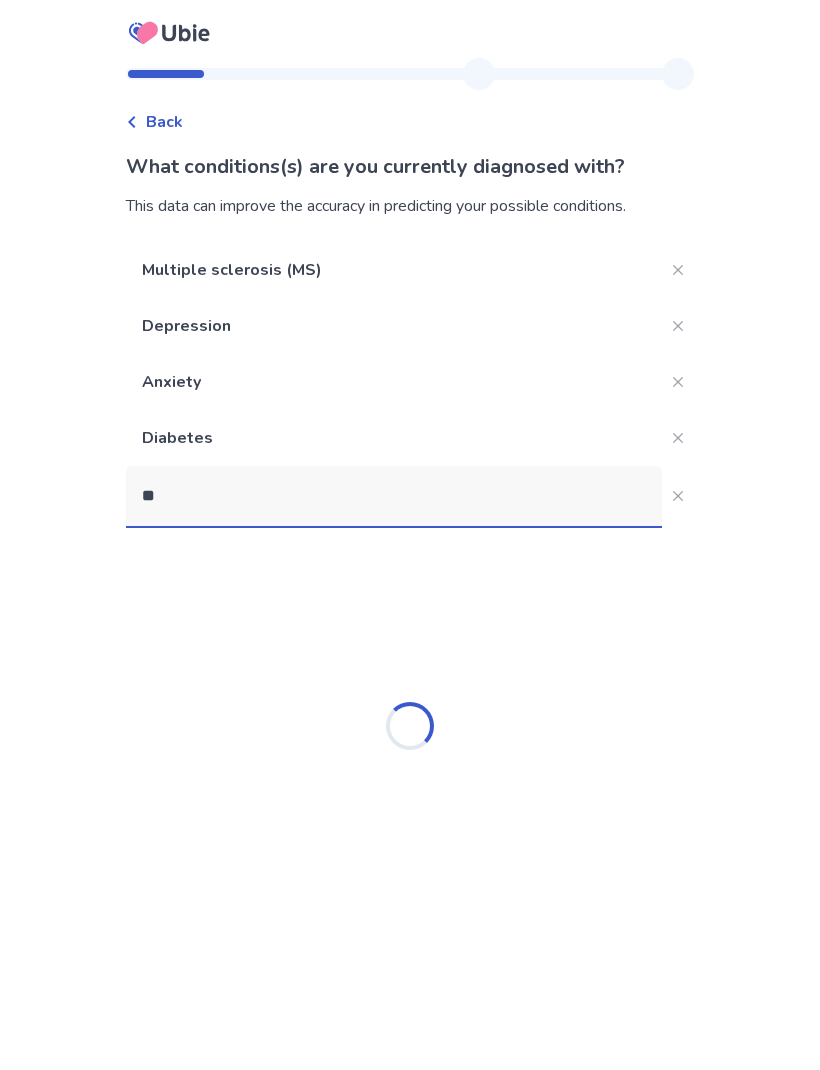 type on "*" 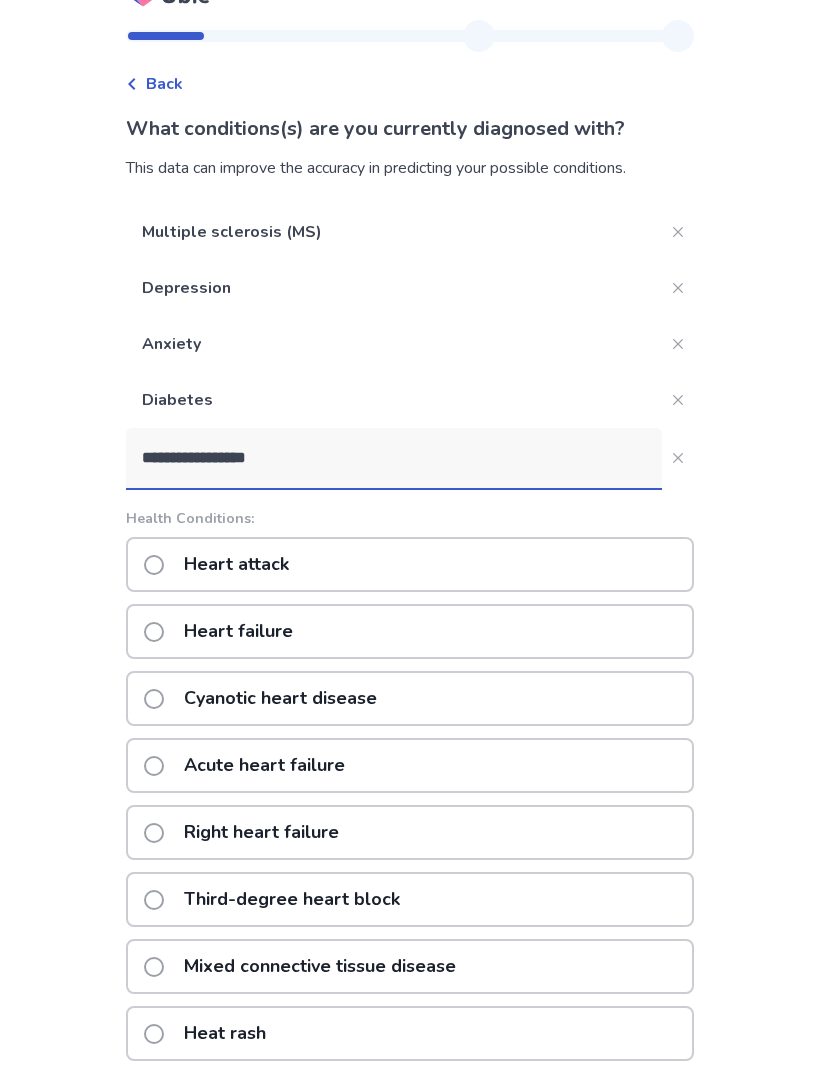scroll, scrollTop: 0, scrollLeft: 0, axis: both 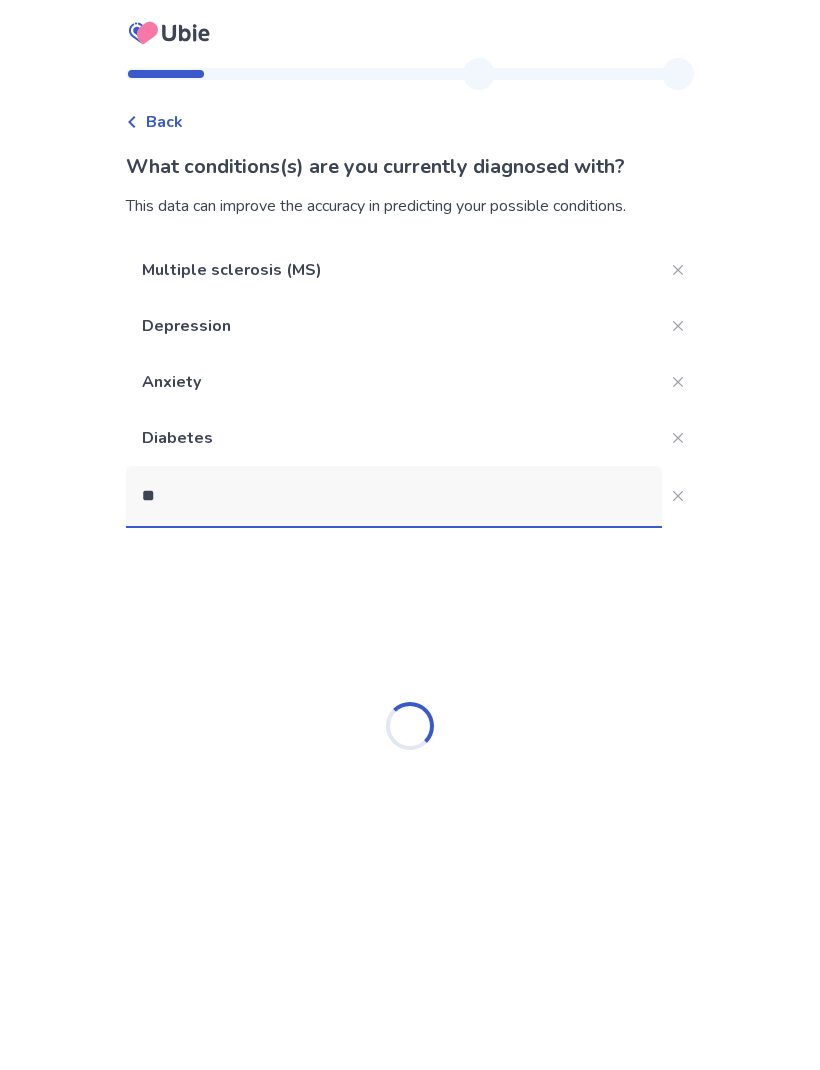 type on "*" 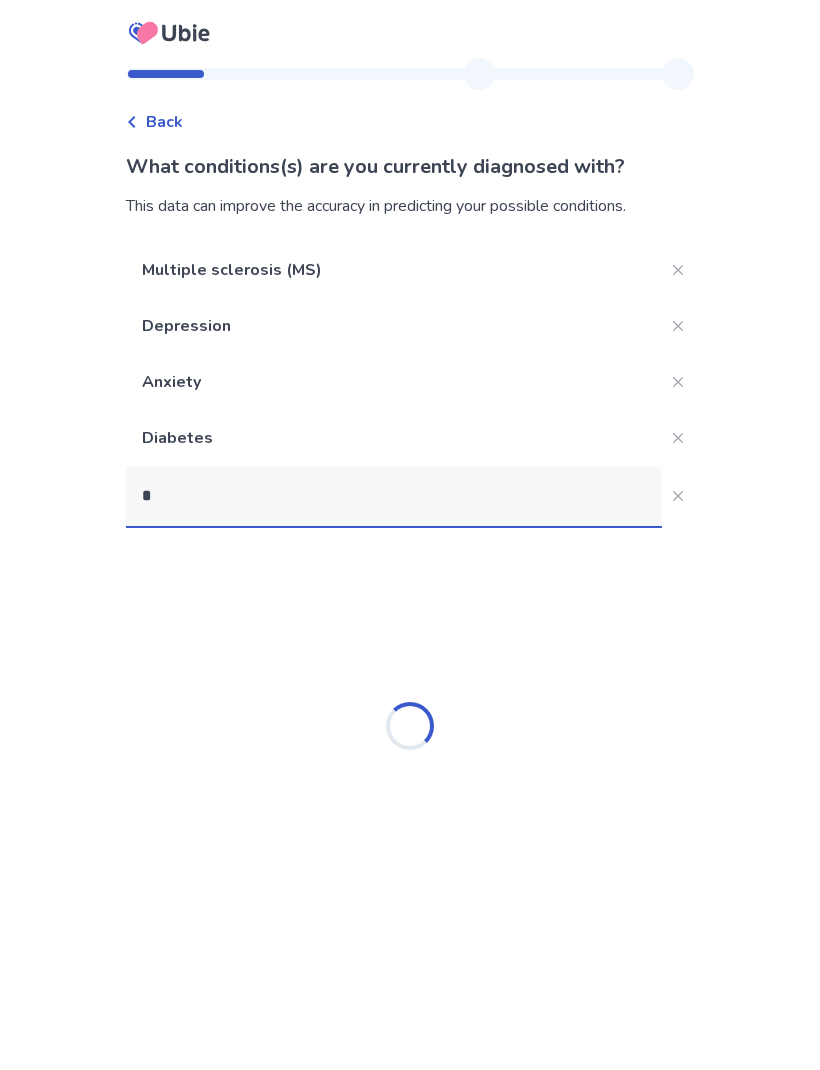 type 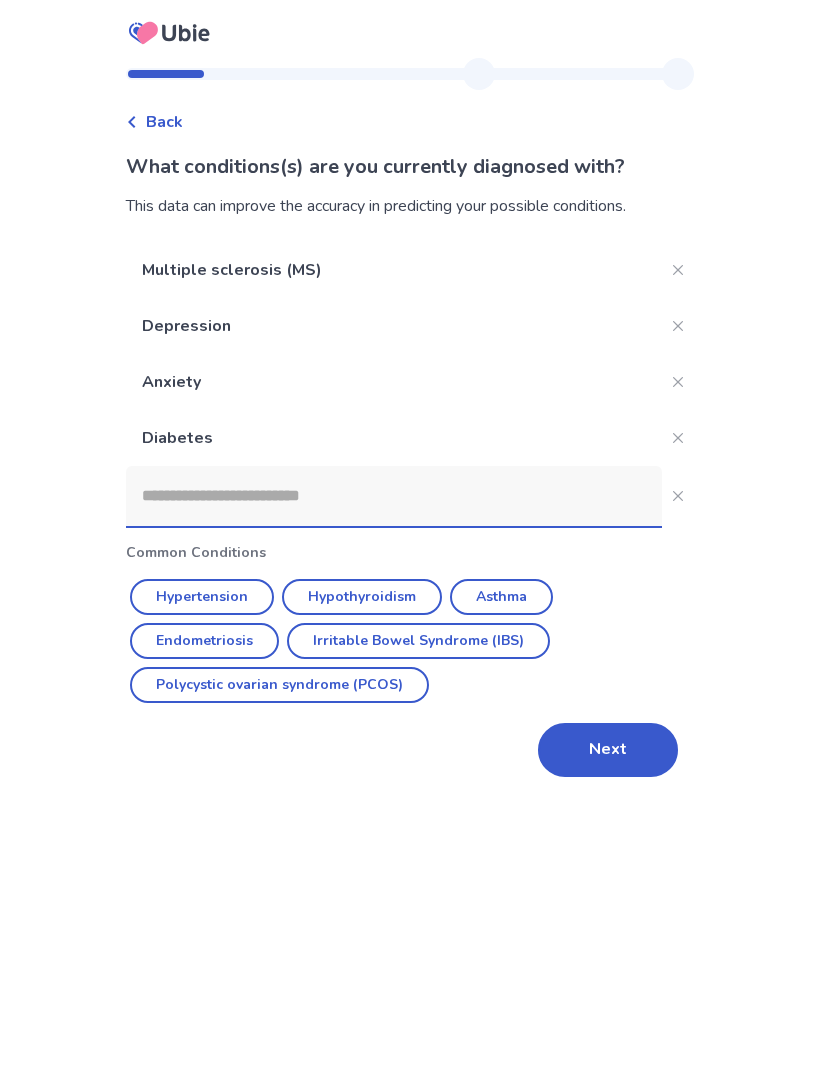 click on "Asthma" at bounding box center (501, 597) 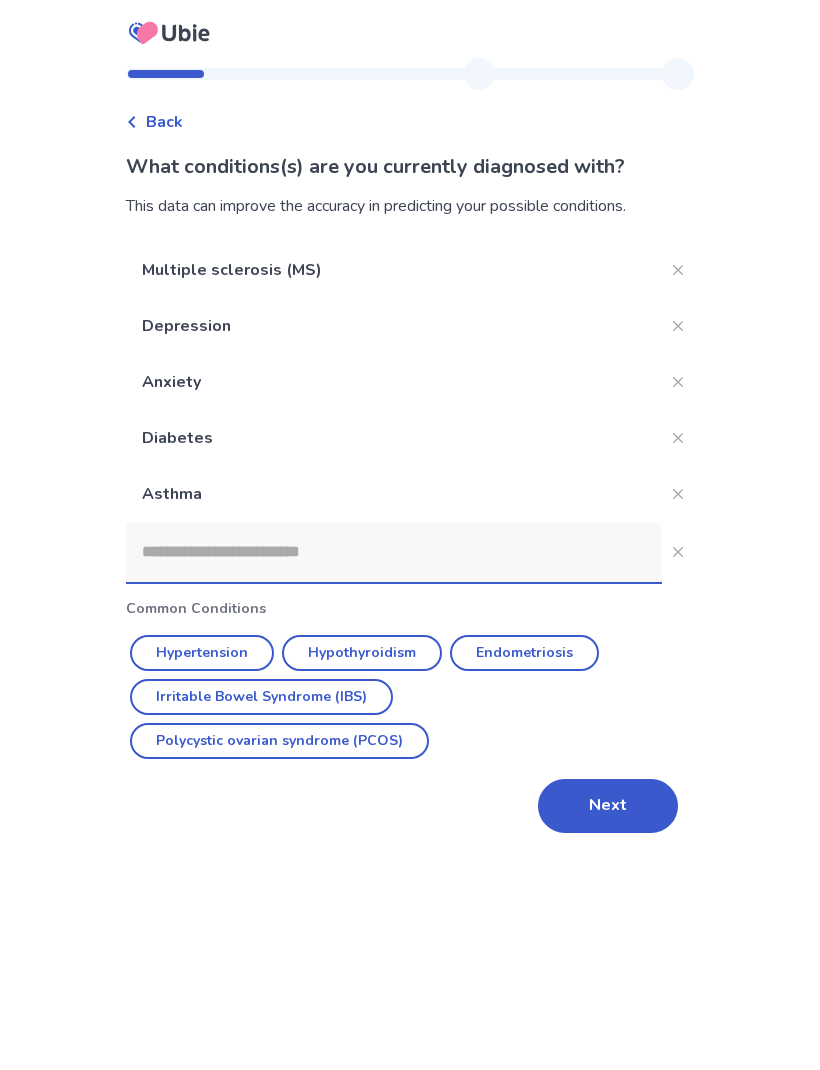 click on "Next" at bounding box center (608, 806) 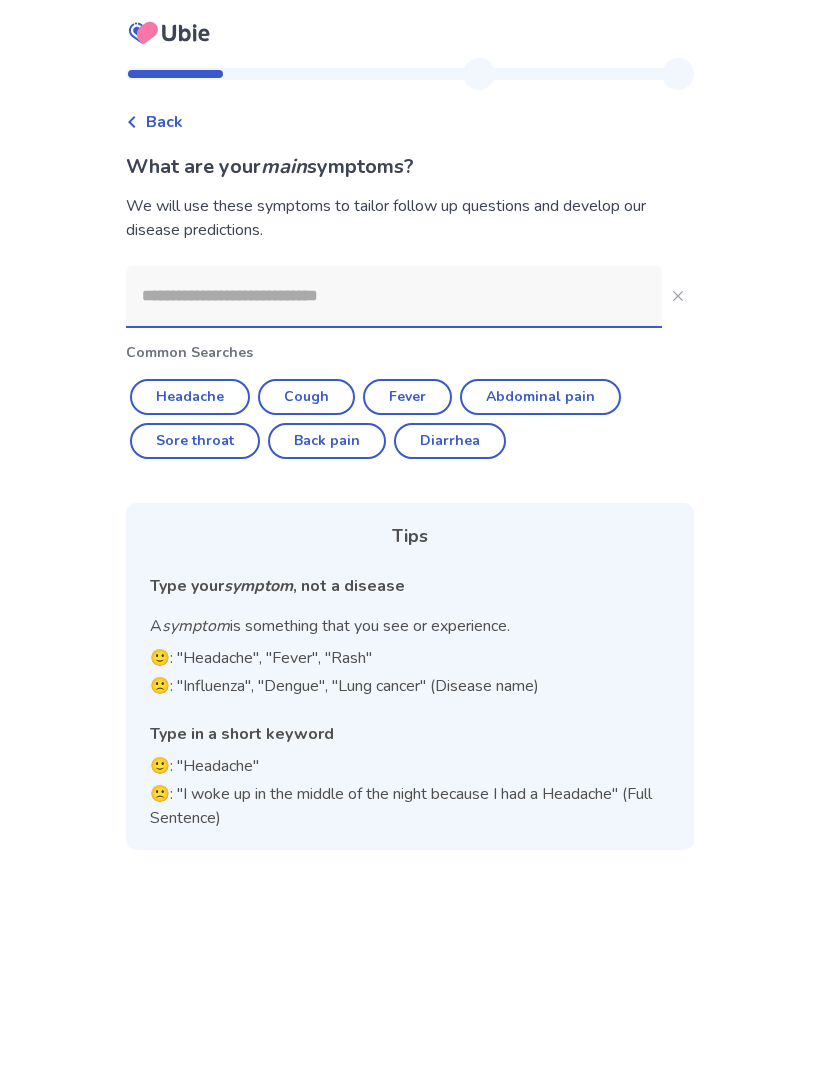 click on "Headache" 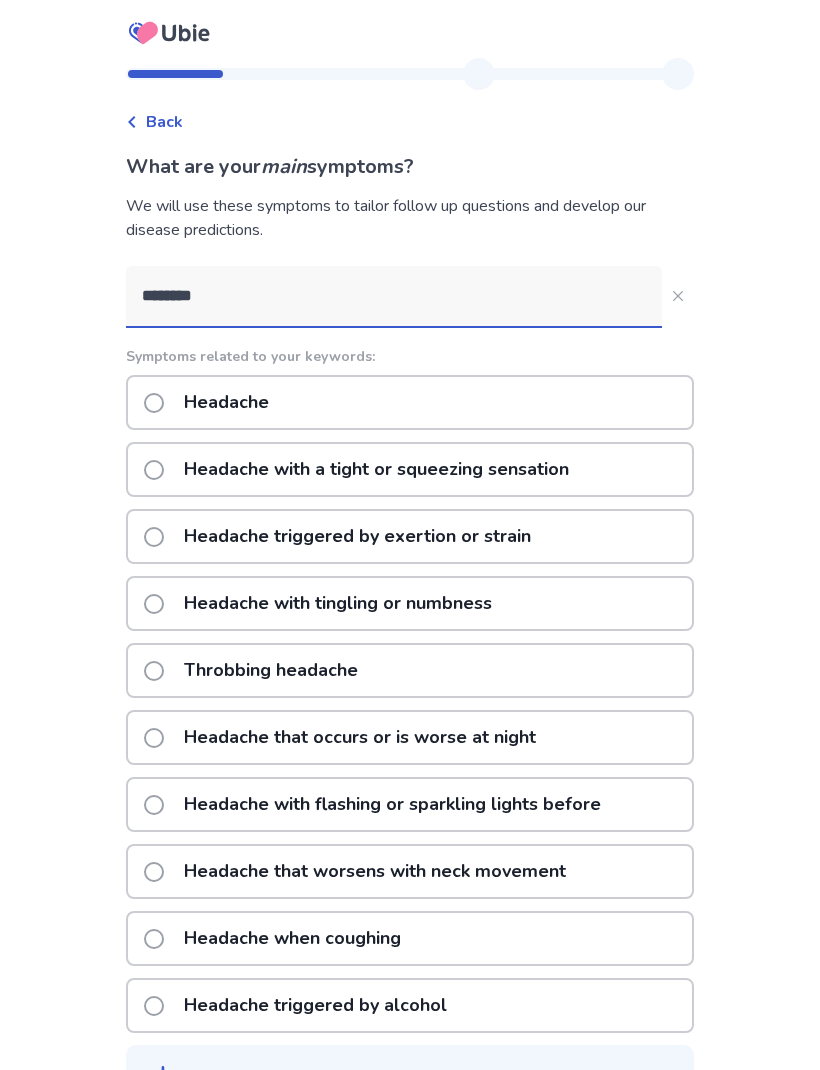click 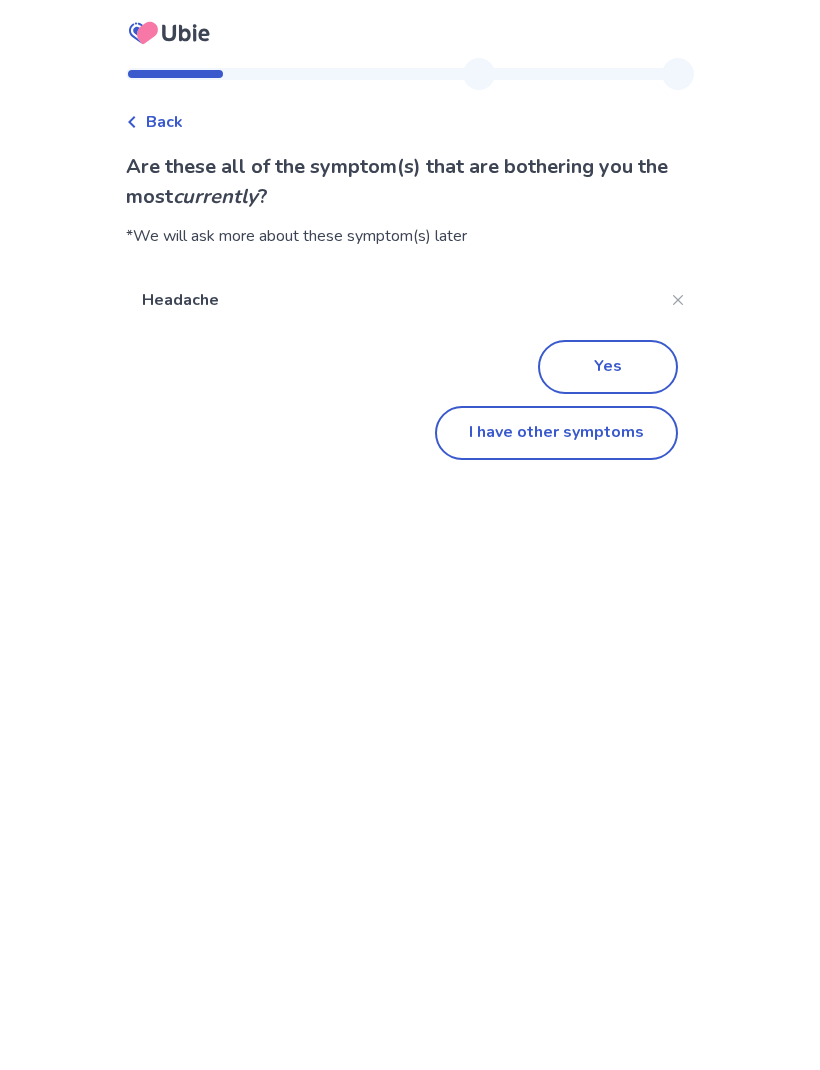 click on "I have other symptoms" 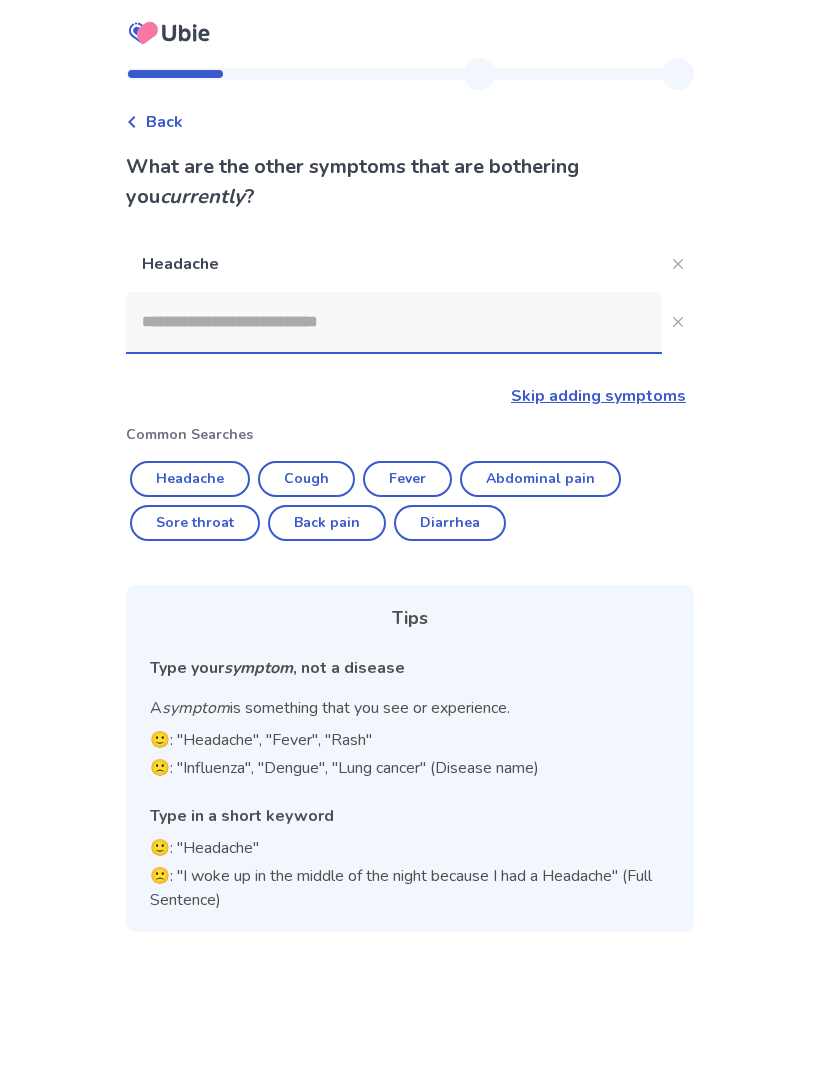 click on "Cough" 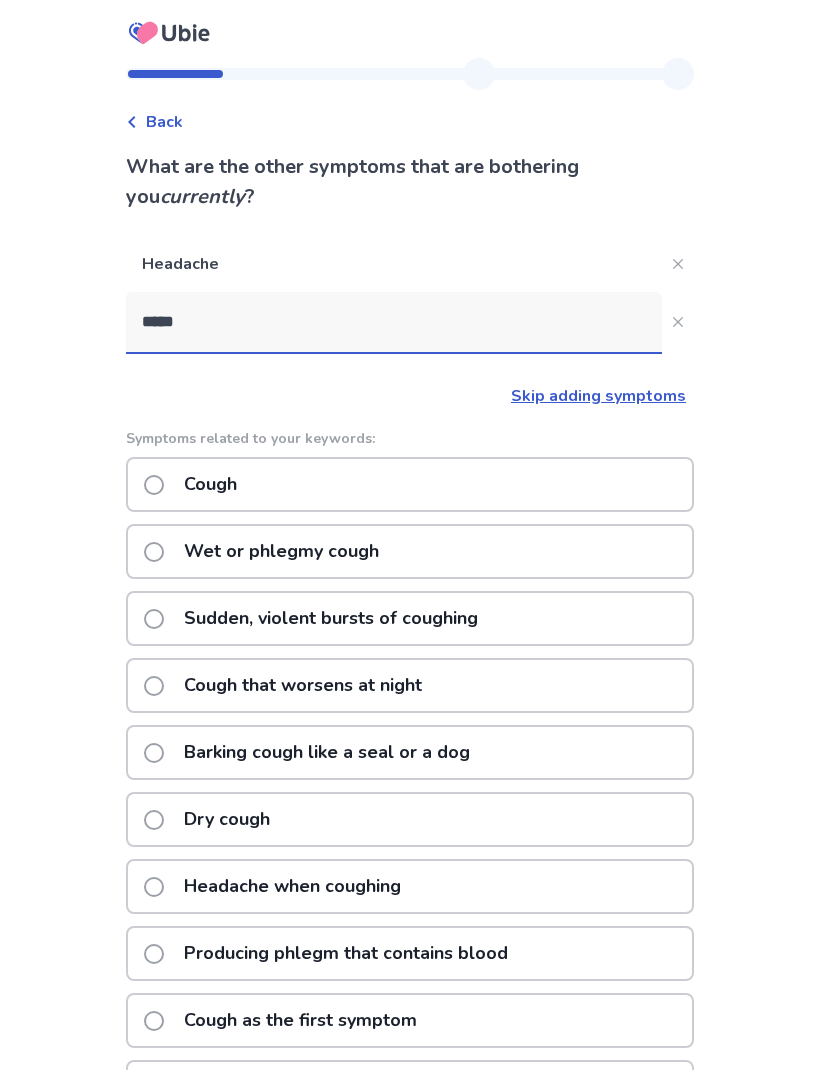 click on "Dry cough" 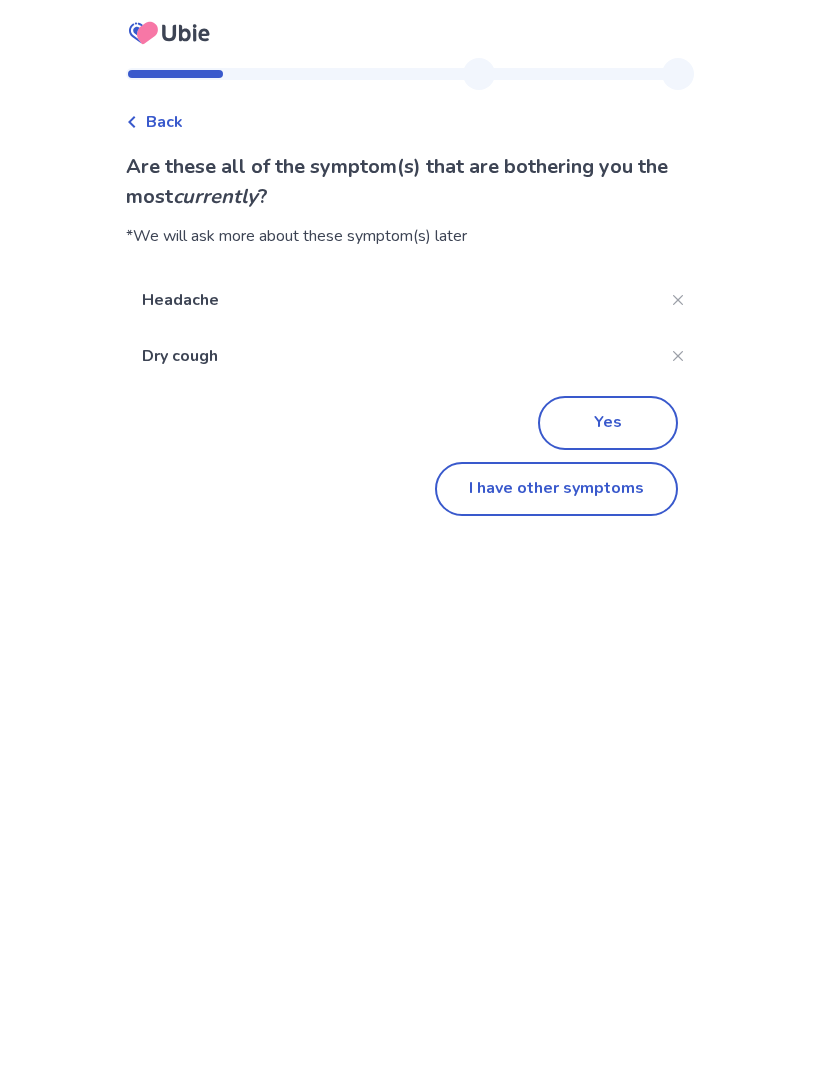 click on "I have other symptoms" 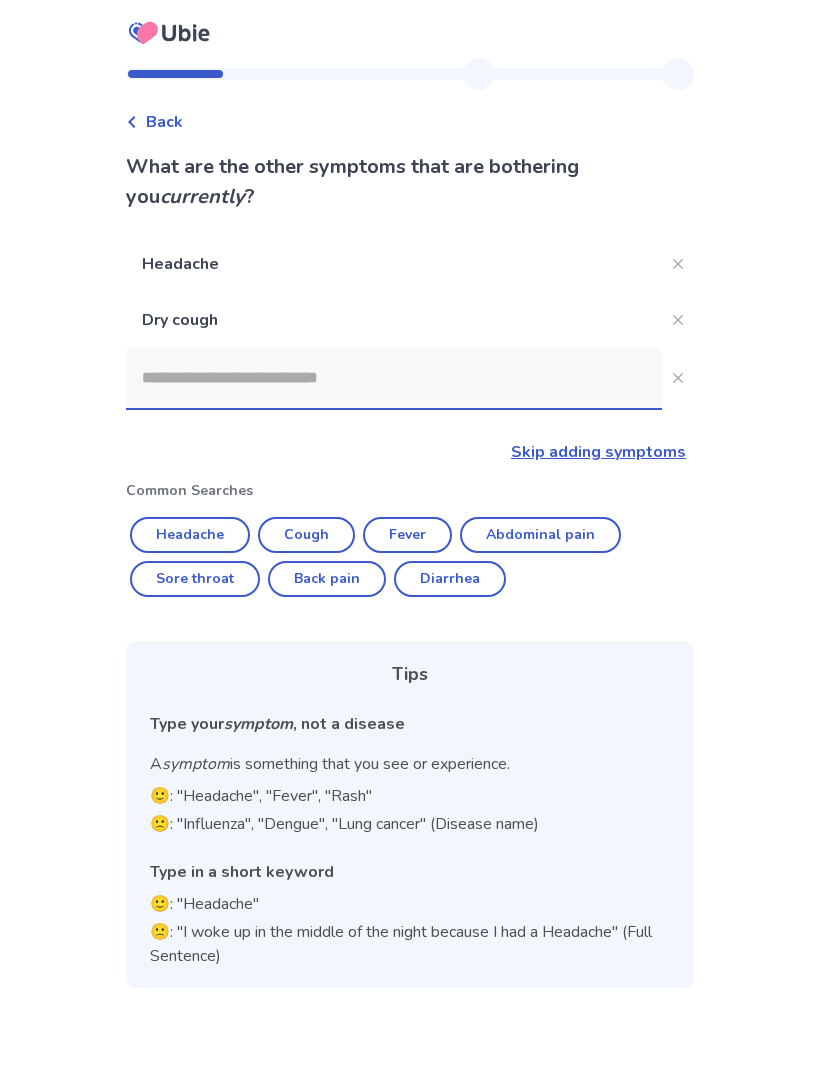 click on "Back pain" 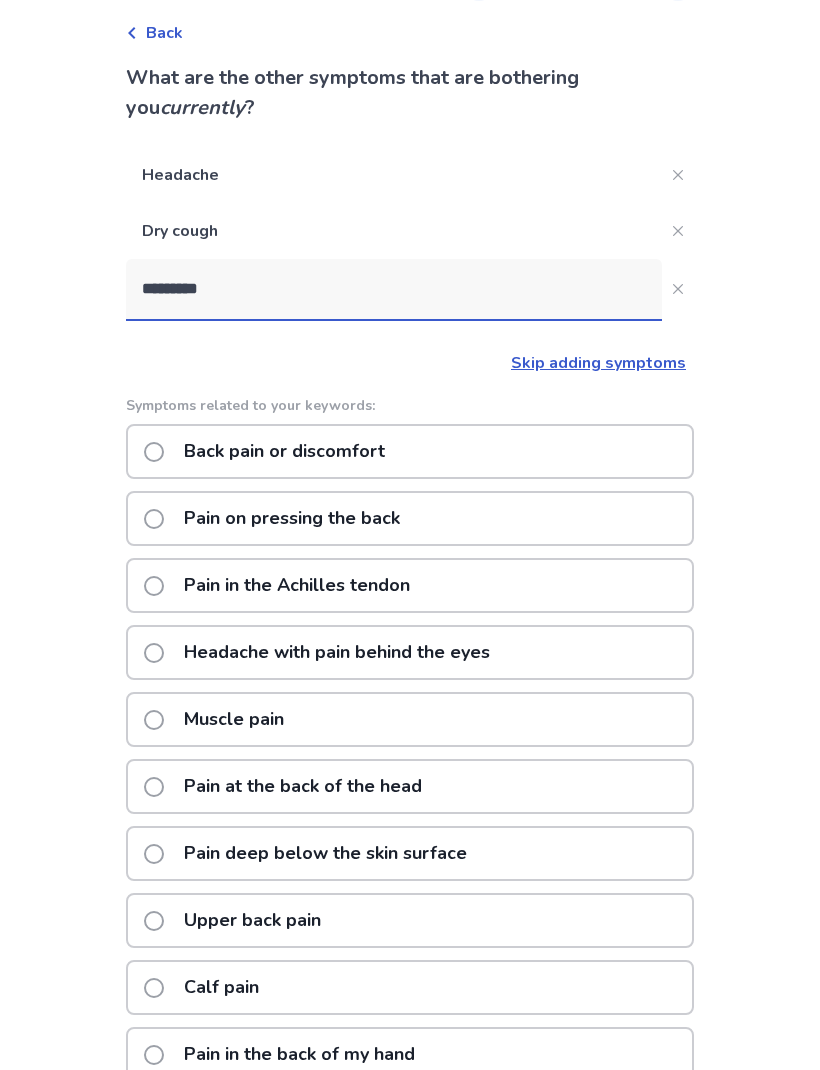scroll, scrollTop: 136, scrollLeft: 0, axis: vertical 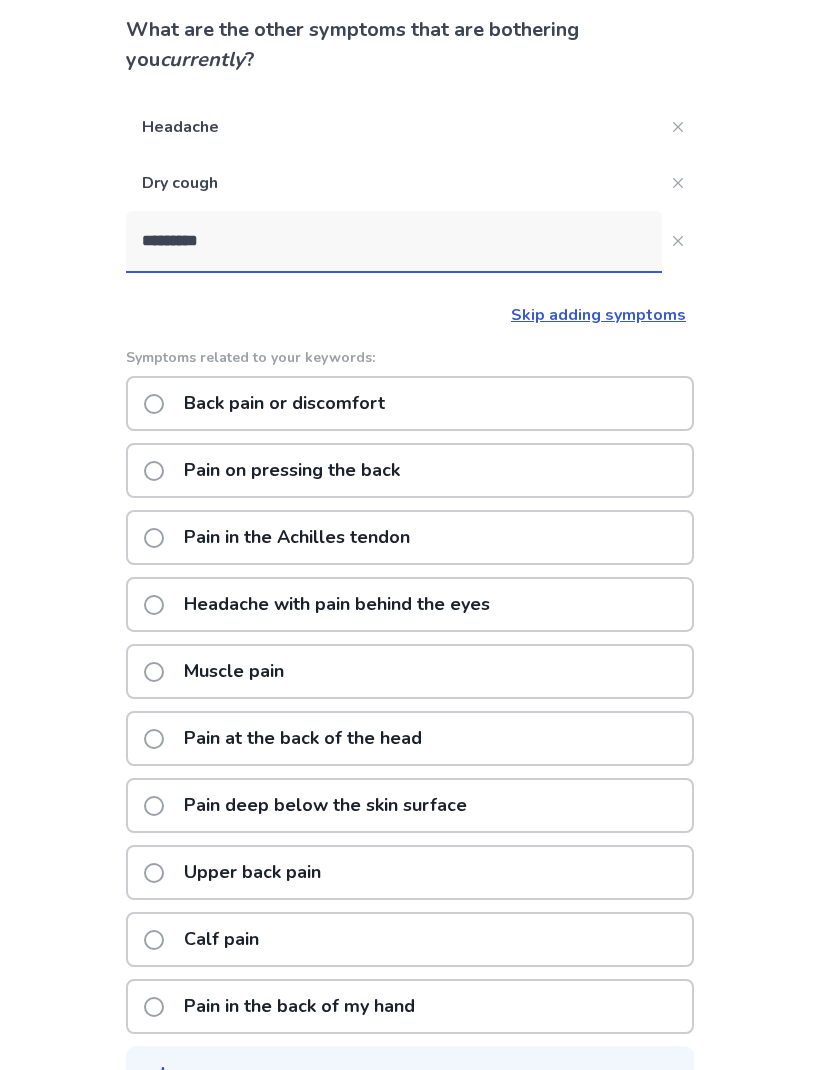 click on "Back pain or discomfort" 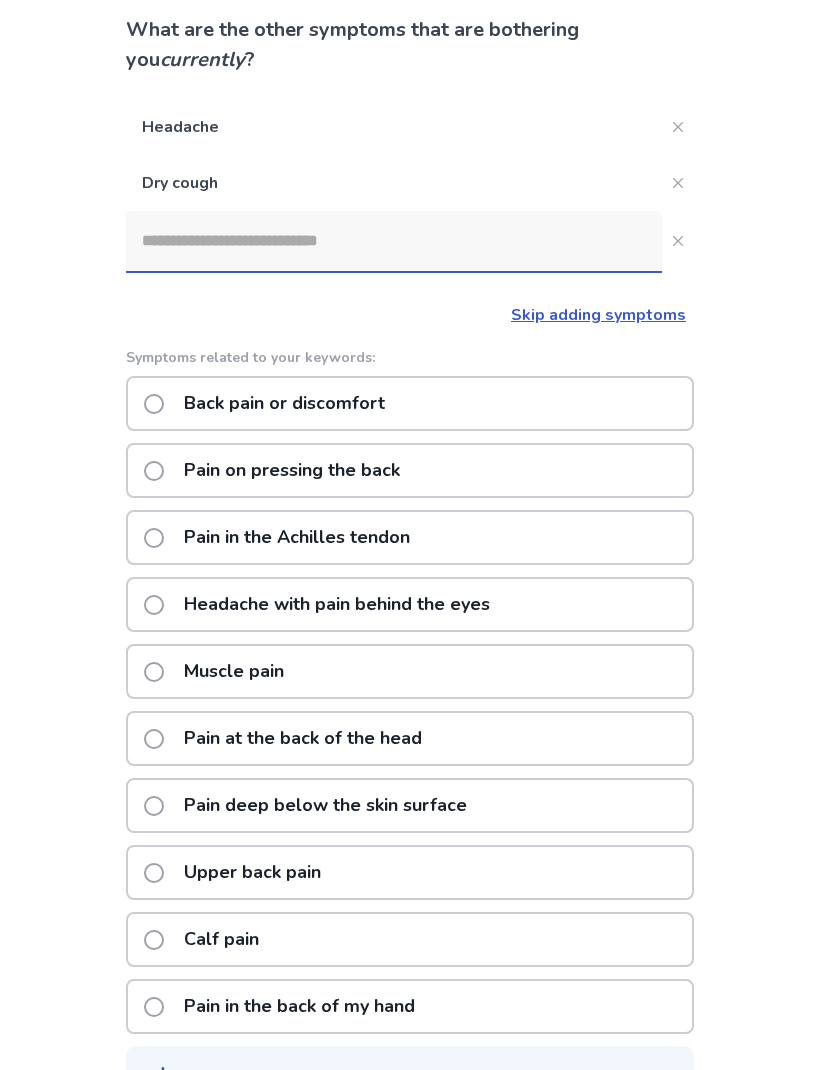 scroll, scrollTop: 0, scrollLeft: 0, axis: both 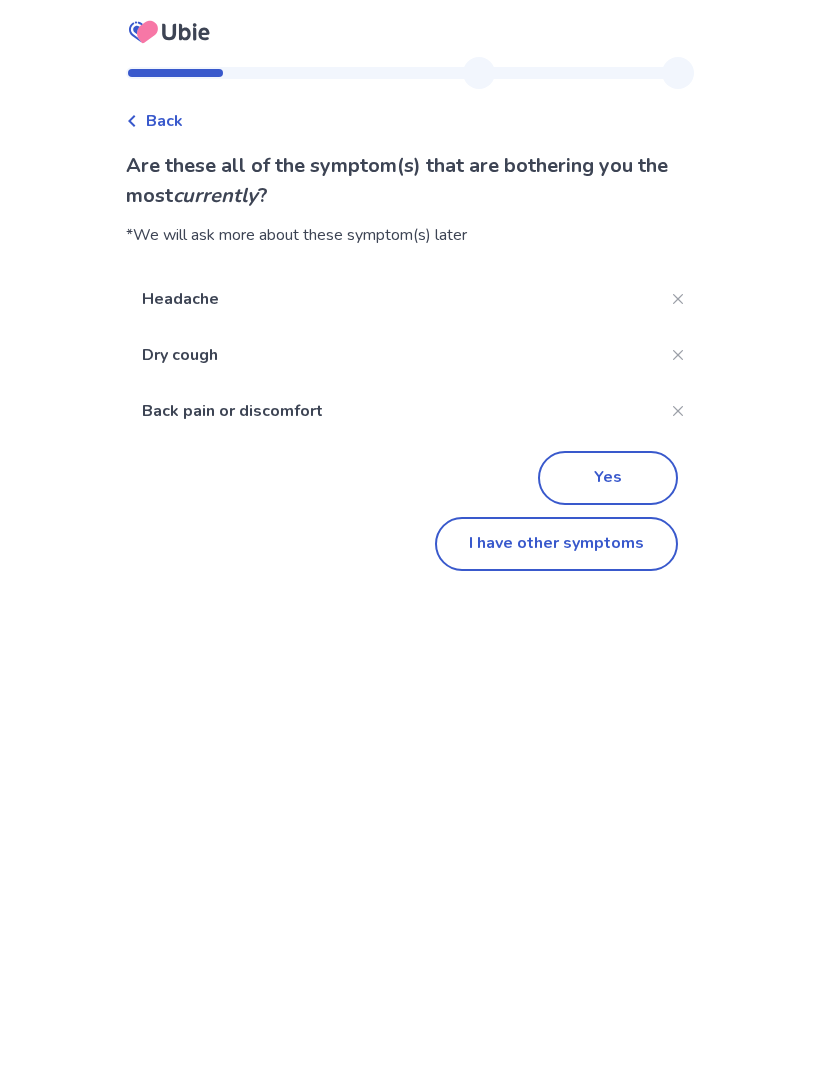 click on "I have other symptoms" 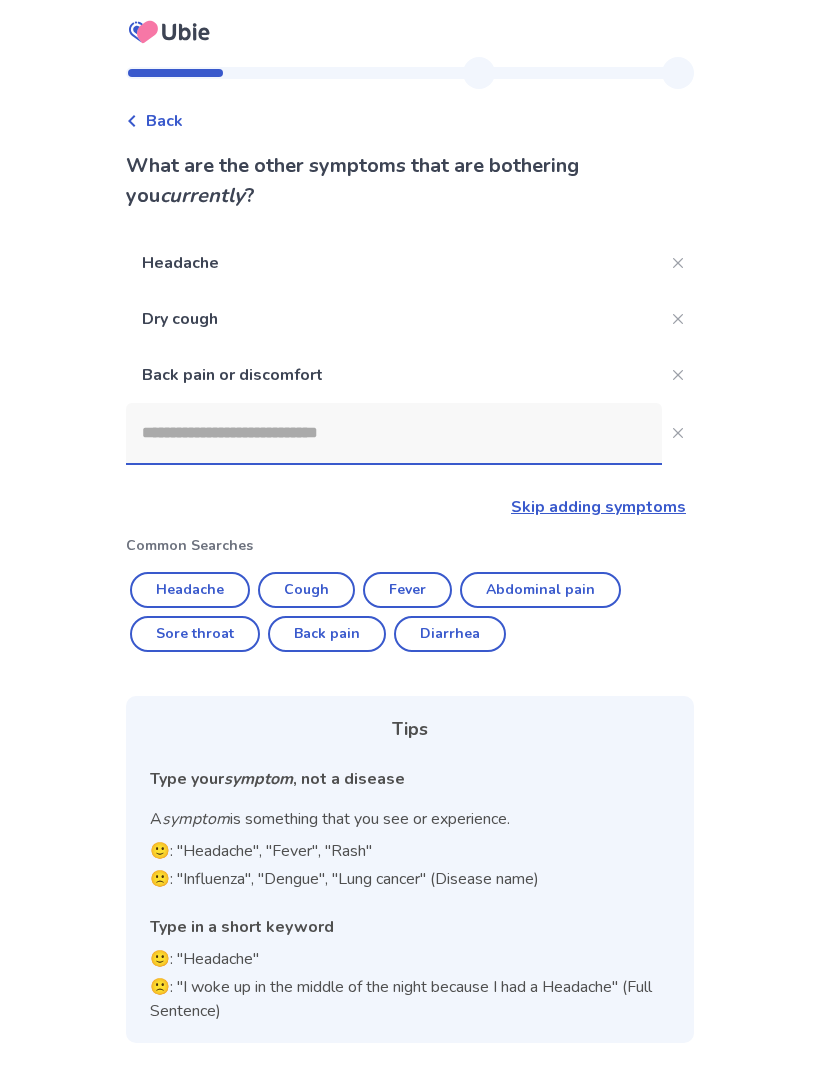 scroll, scrollTop: 66, scrollLeft: 0, axis: vertical 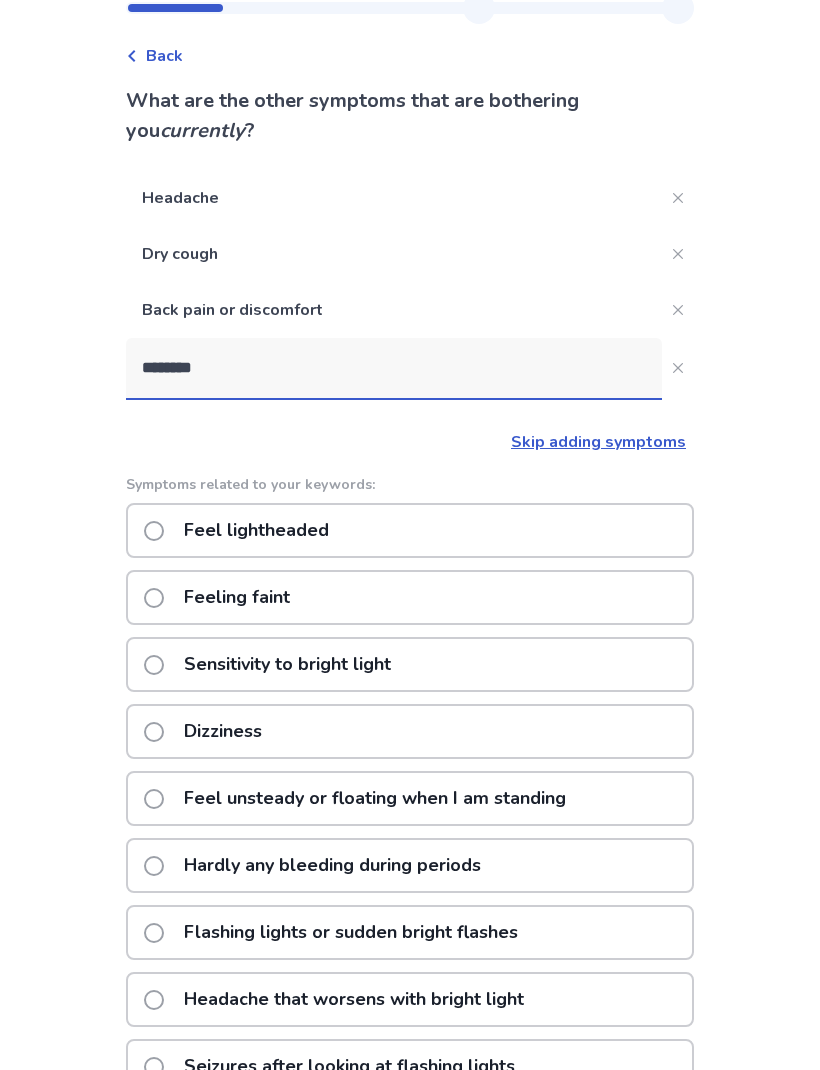 type on "*********" 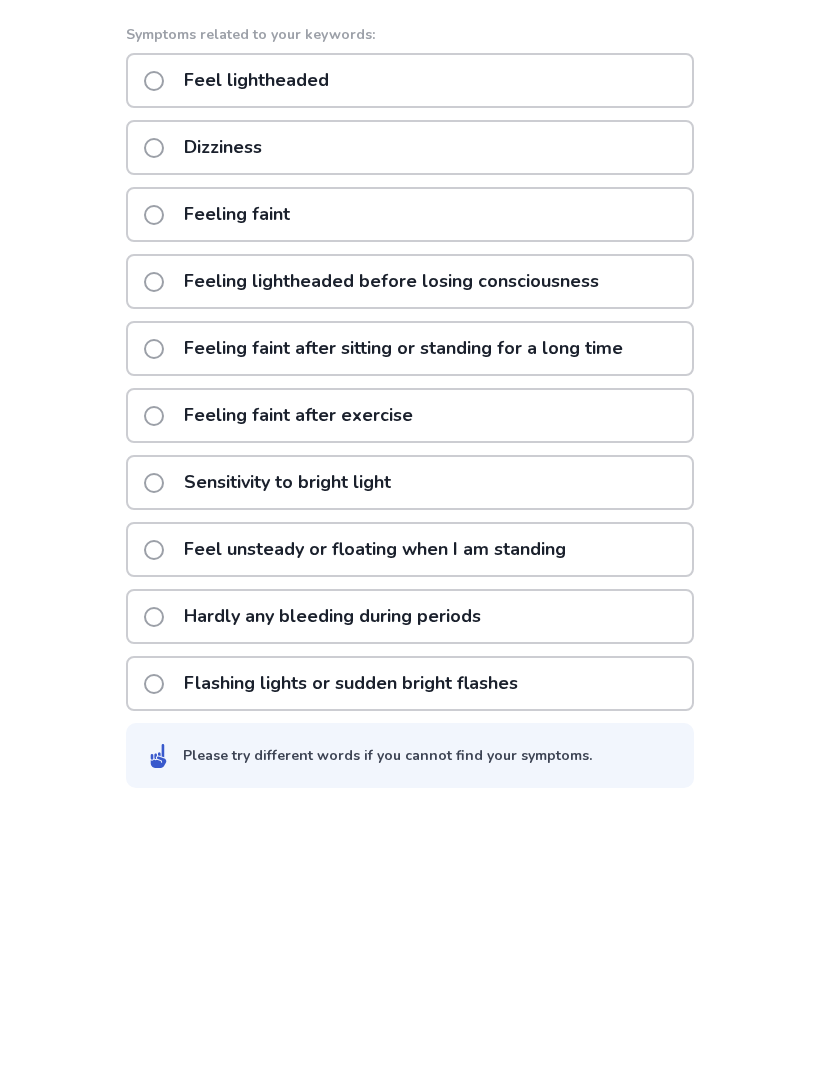 scroll, scrollTop: 258, scrollLeft: 0, axis: vertical 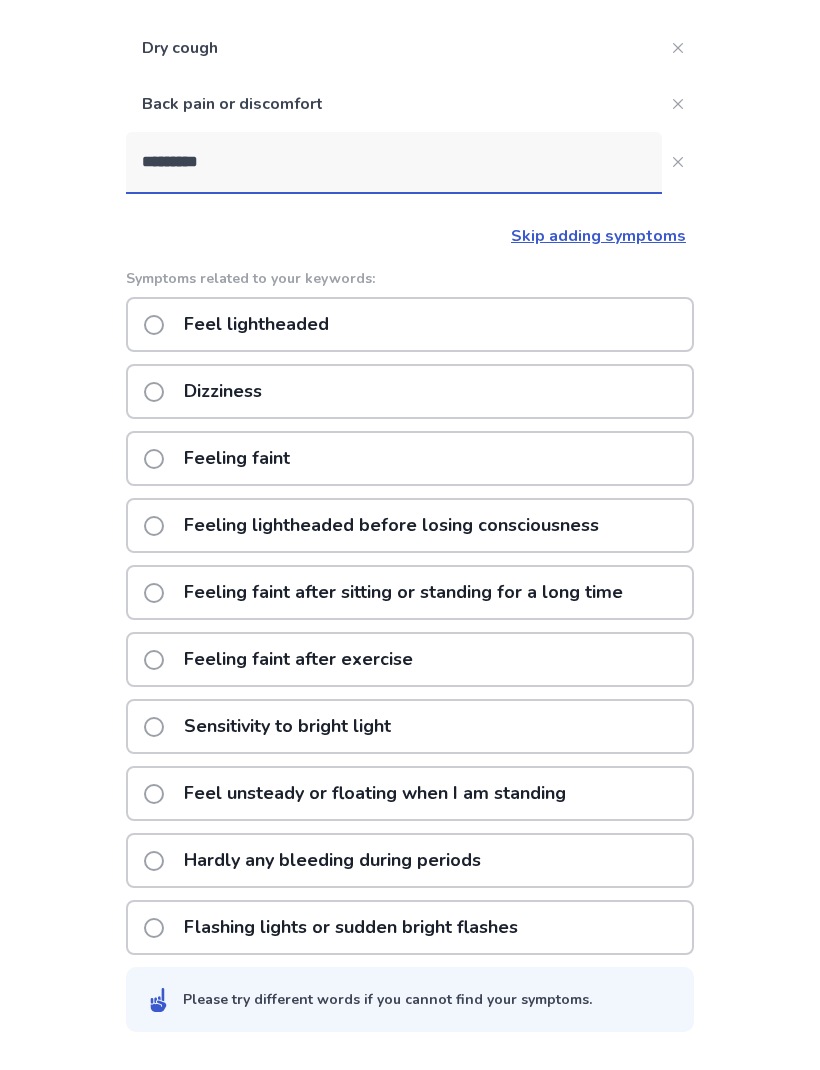click 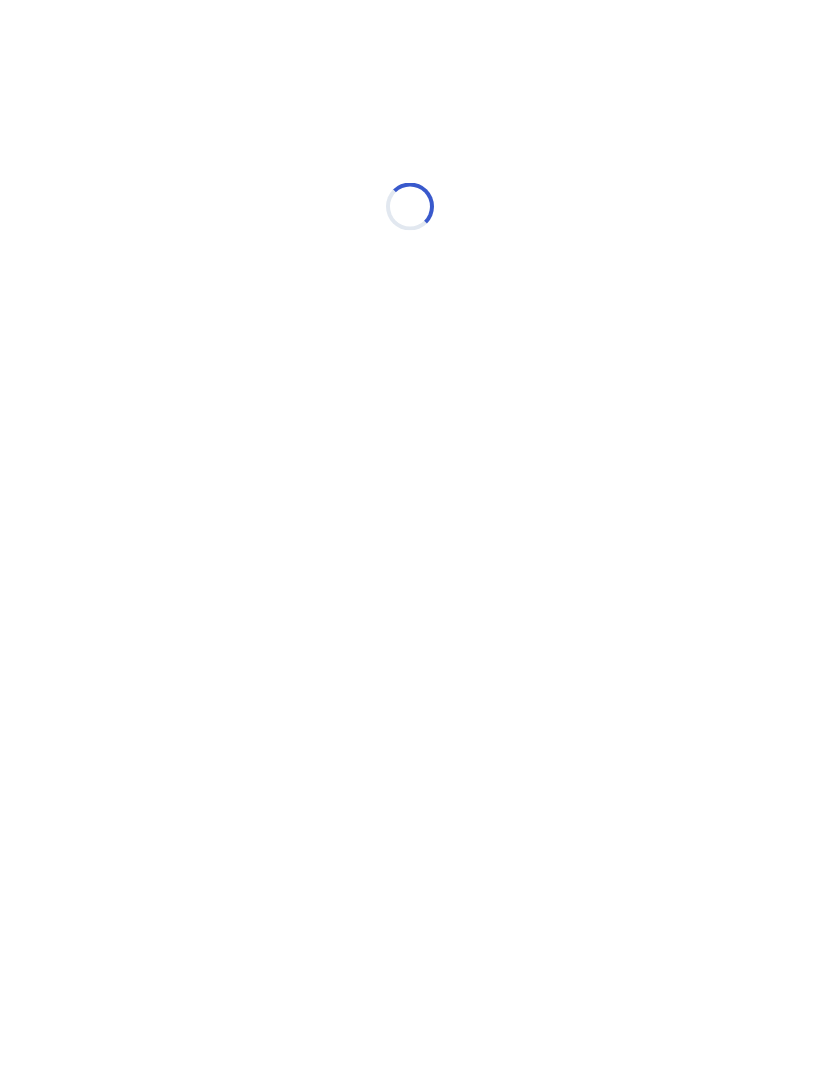 scroll, scrollTop: 1, scrollLeft: 0, axis: vertical 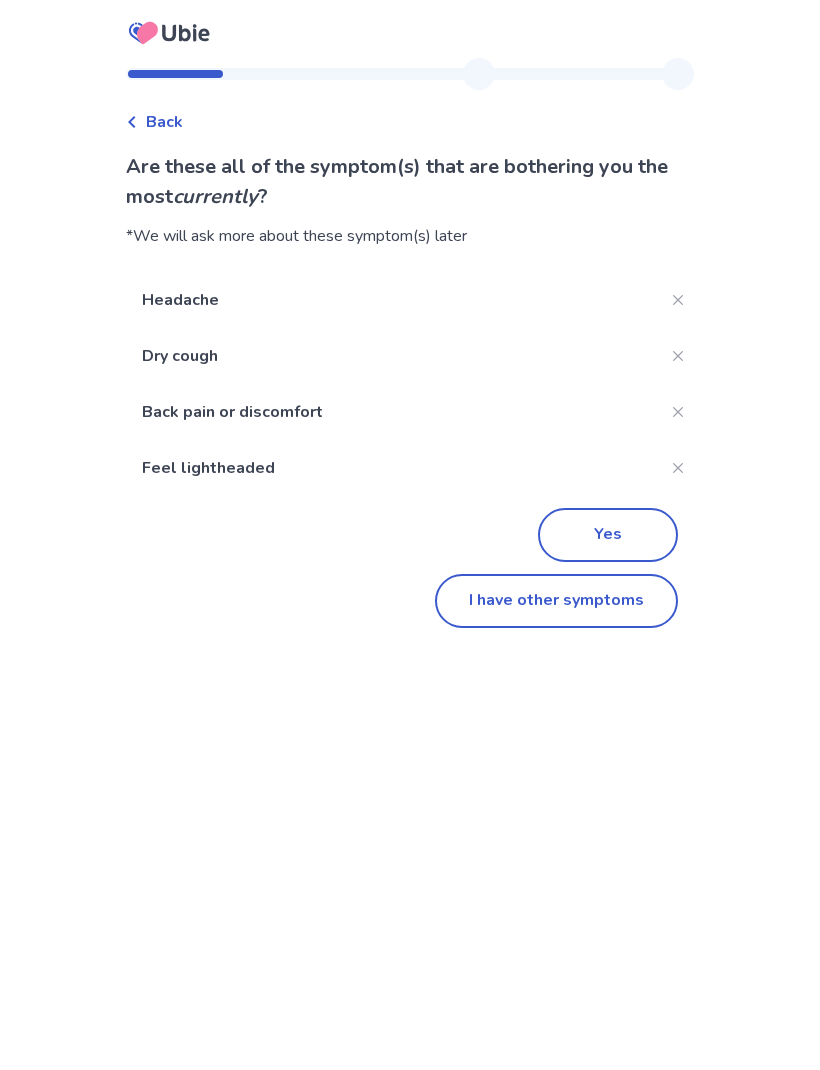 click on "I have other symptoms" 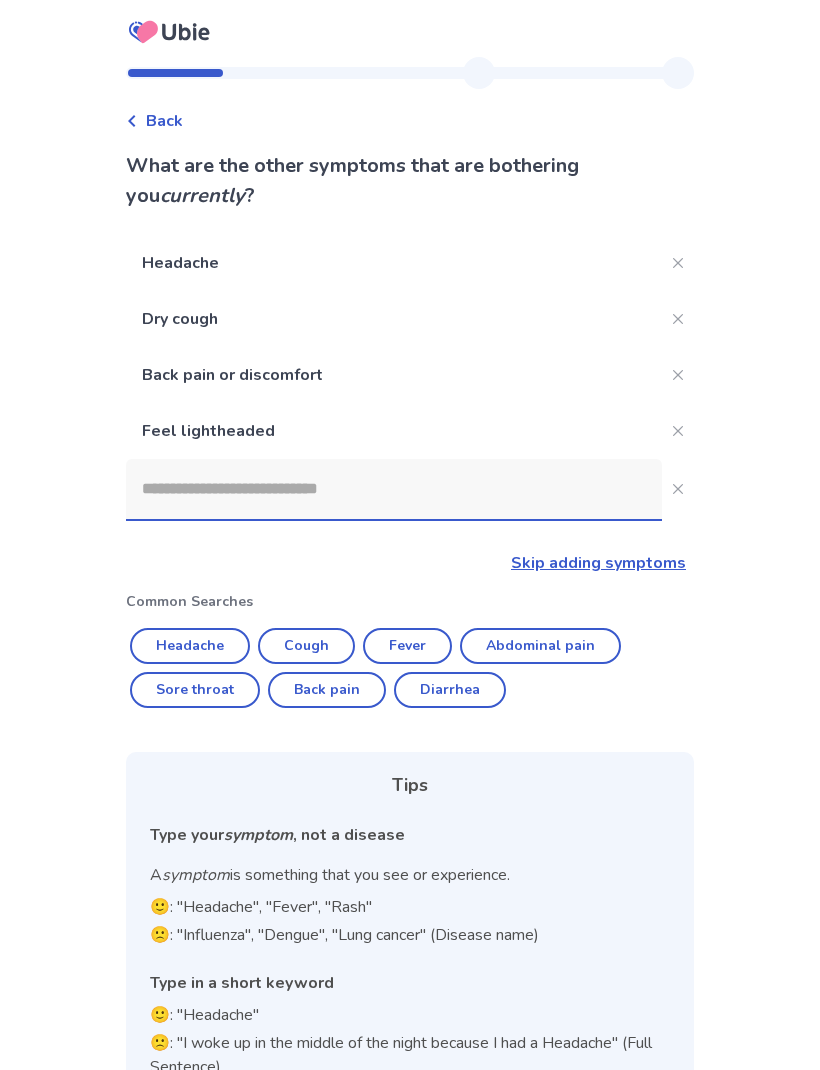 scroll, scrollTop: 66, scrollLeft: 0, axis: vertical 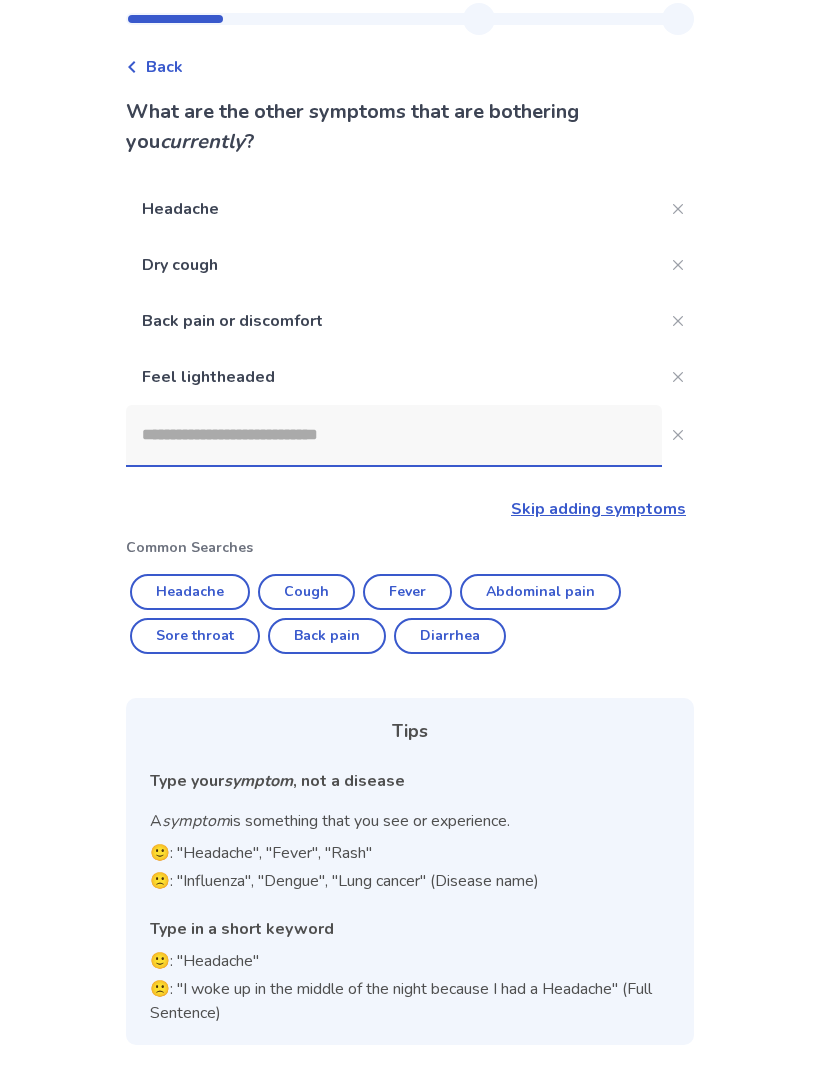 click 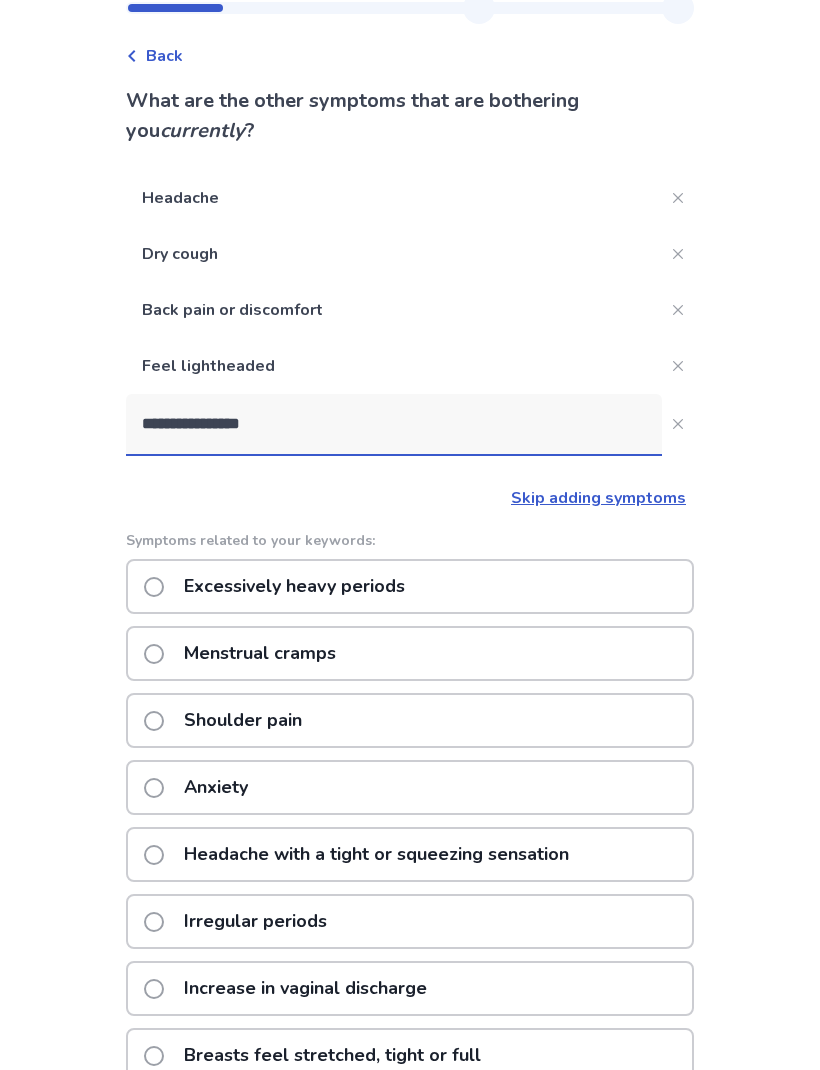 click on "**********" at bounding box center (410, 606) 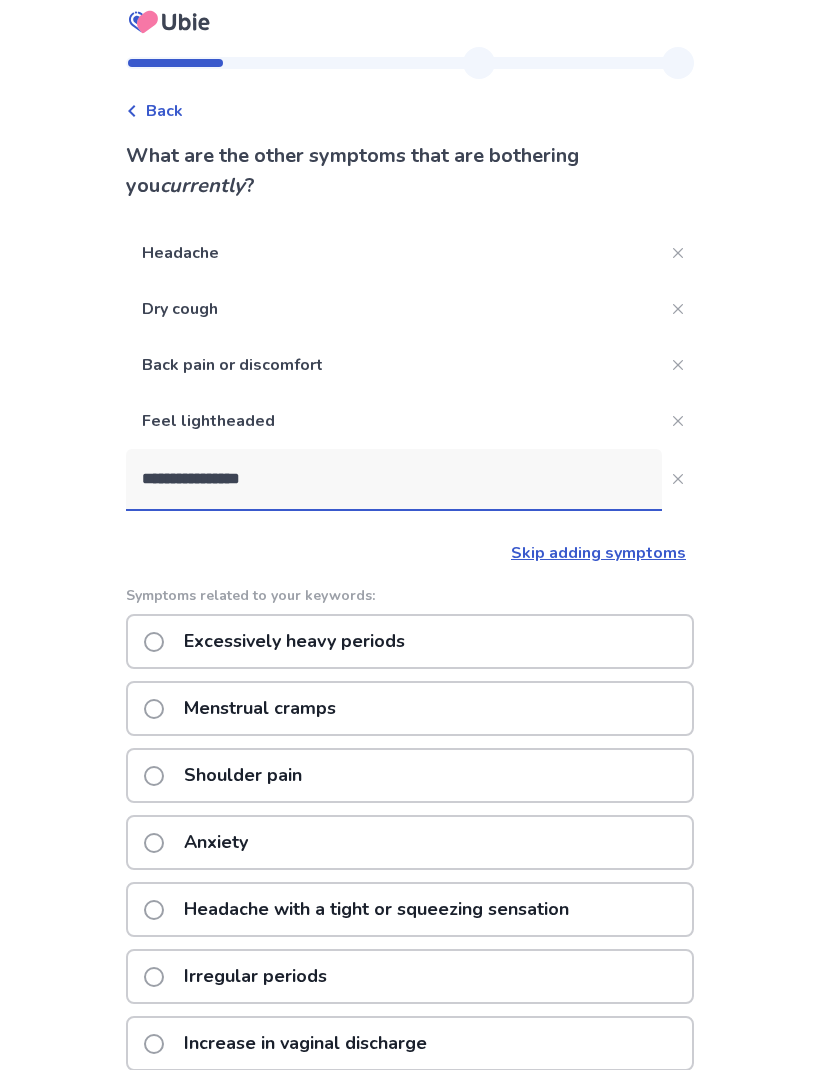 scroll, scrollTop: 0, scrollLeft: 0, axis: both 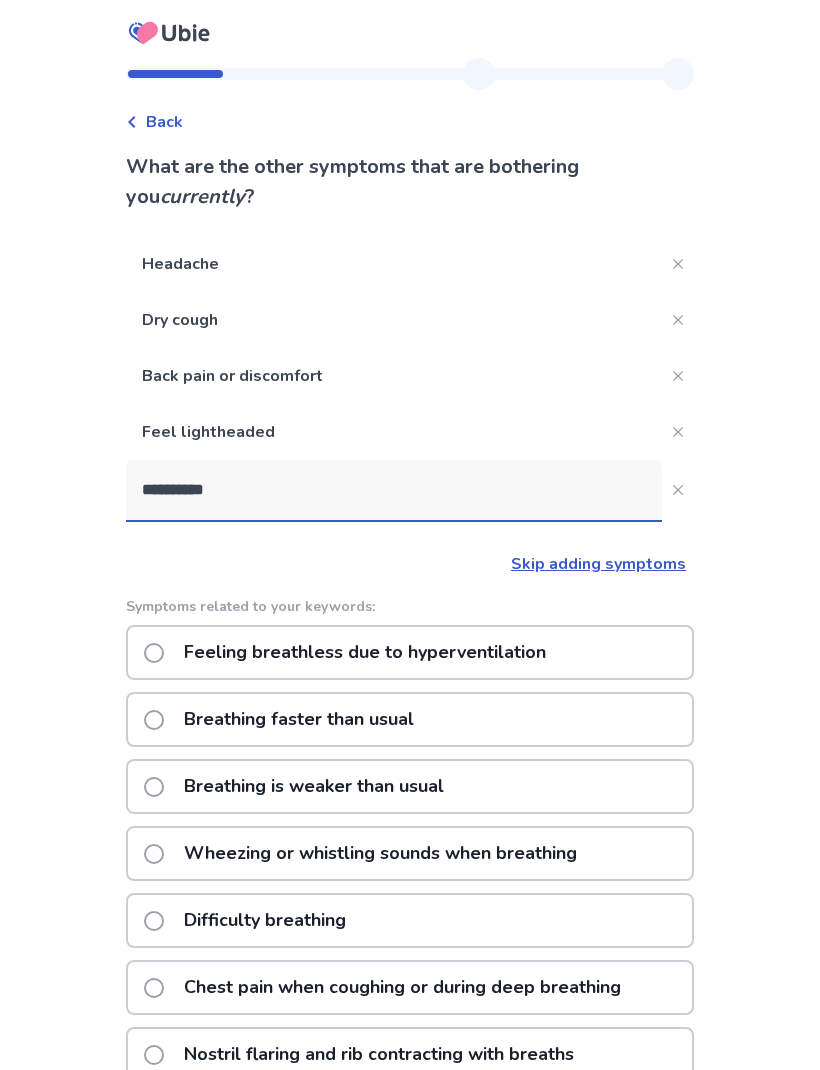 type on "*********" 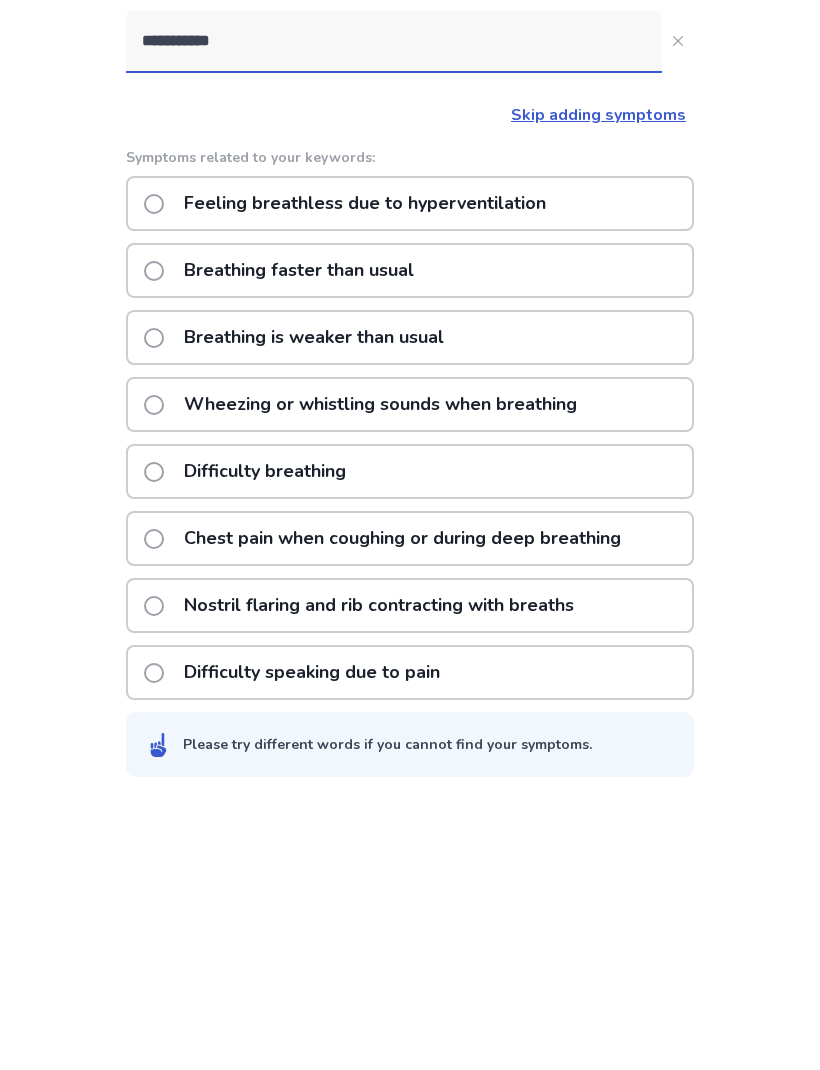 scroll, scrollTop: 180, scrollLeft: 0, axis: vertical 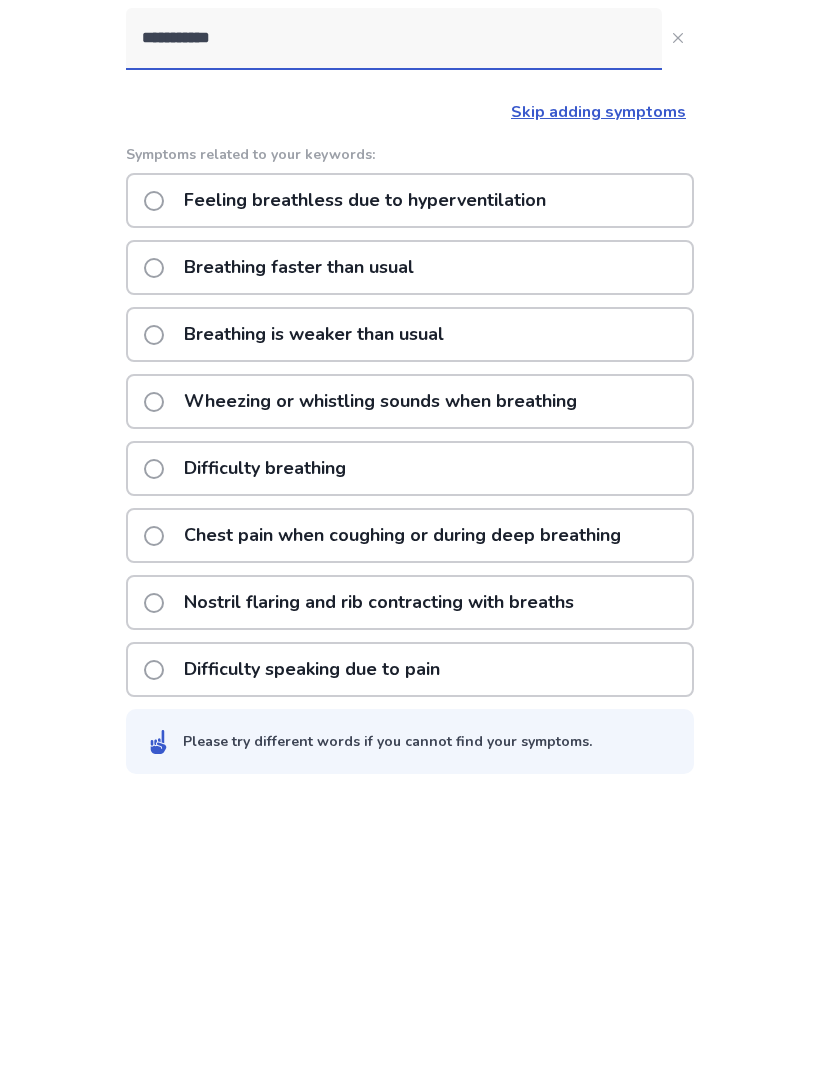 click 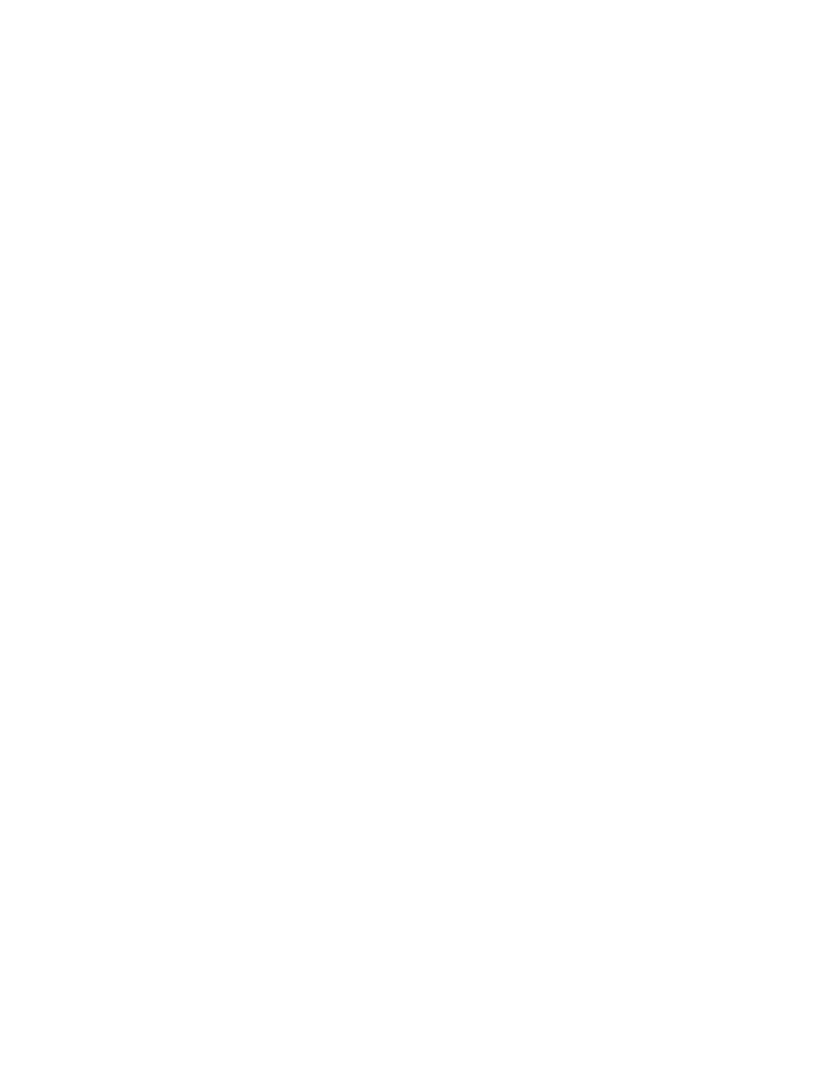 scroll, scrollTop: 0, scrollLeft: 0, axis: both 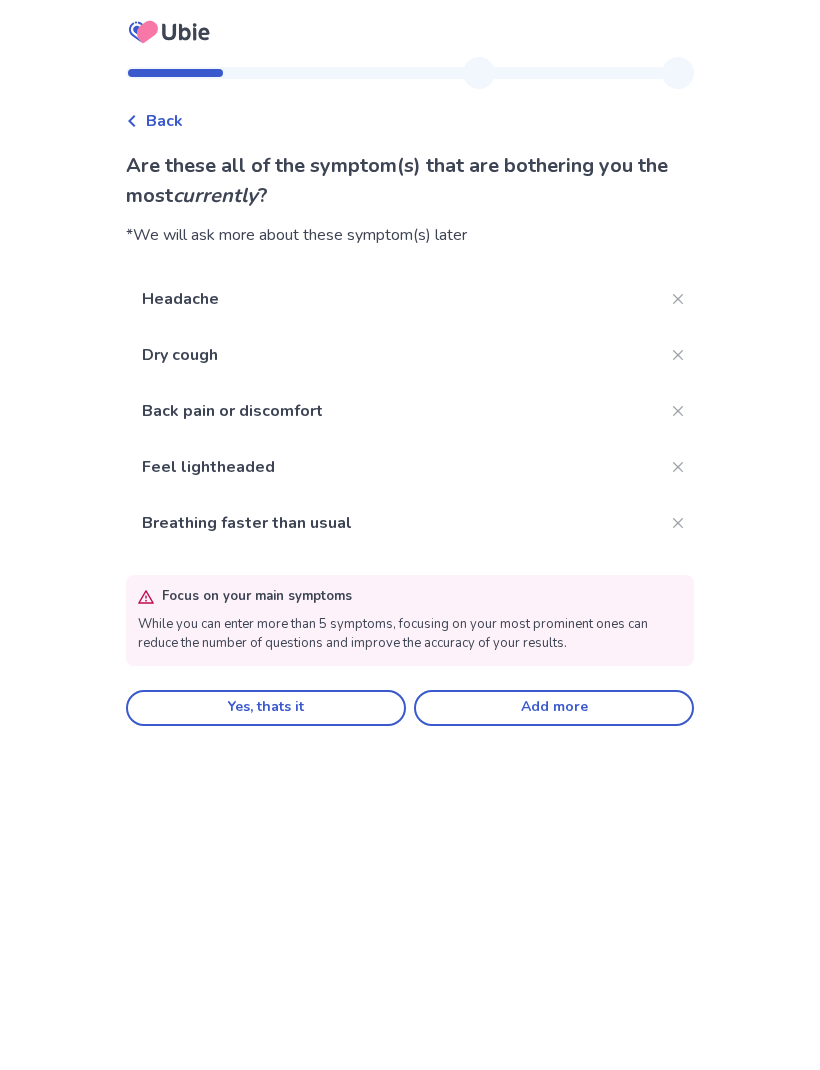 click on "Add more" 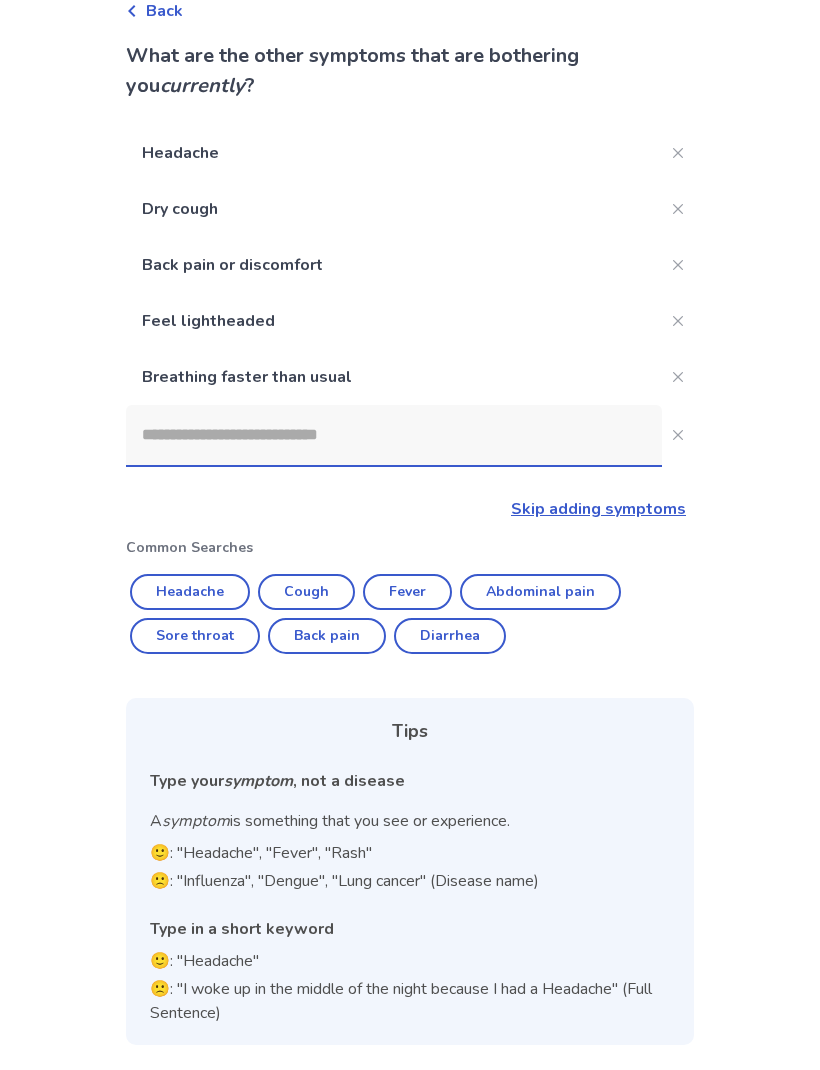 click on "Headache Dry cough Back pain or discomfort Feel lightheaded Breathing faster than usual Skip adding symptoms Common Searches Headache Cough Fever Abdominal pain Sore throat Back pain Diarrhea Tips Type your  symptom , not a disease A  symptom  is something that you see or experience. 🙂: "Headache", "Fever", "Rash" 🙁: "Influenza", "Dengue", "Lung cancer" (Disease name) Type in a short keyword 🙂: "Headache" 🙁: "I woke up in the middle of the night because I had a Headache" (Full Sentence)" 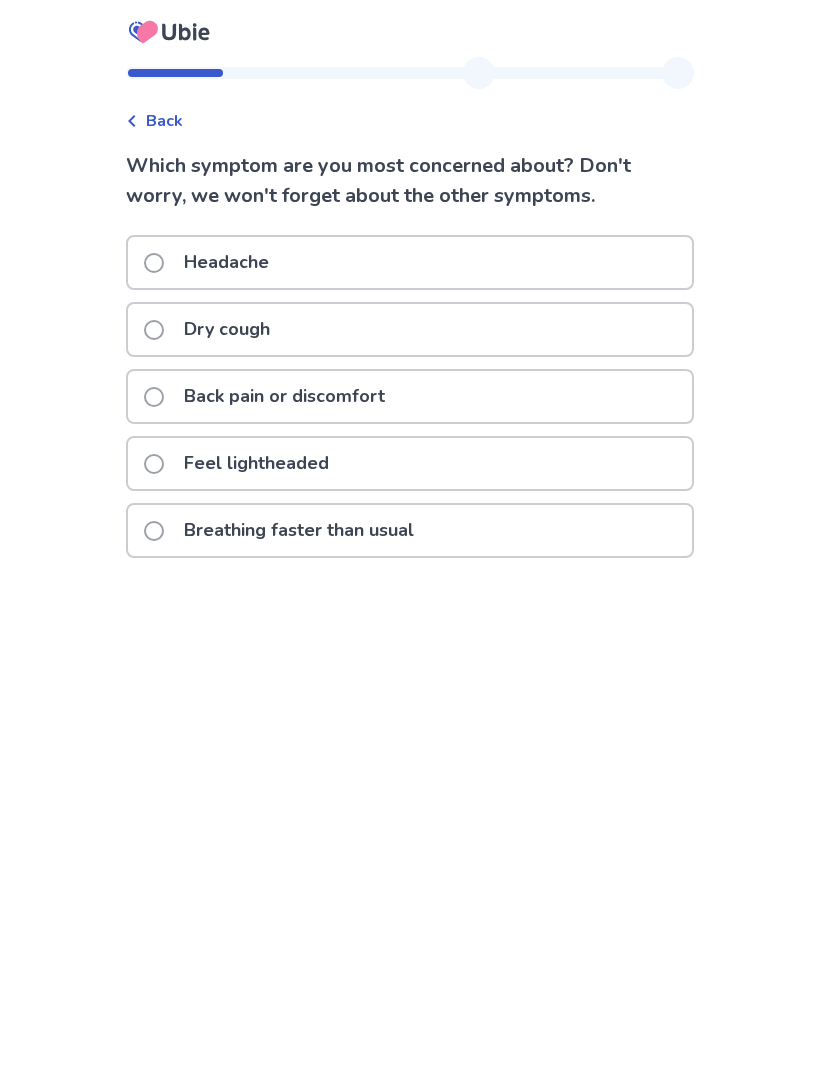 scroll, scrollTop: 1, scrollLeft: 0, axis: vertical 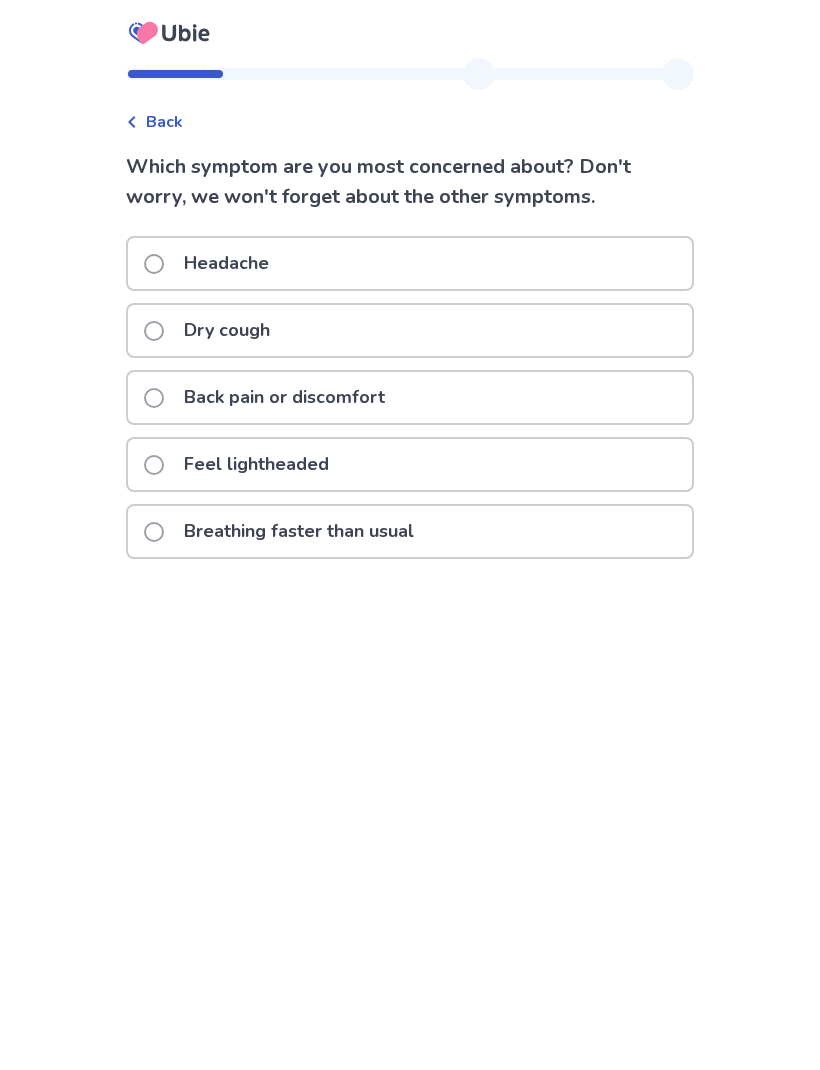 click on "Dry cough" 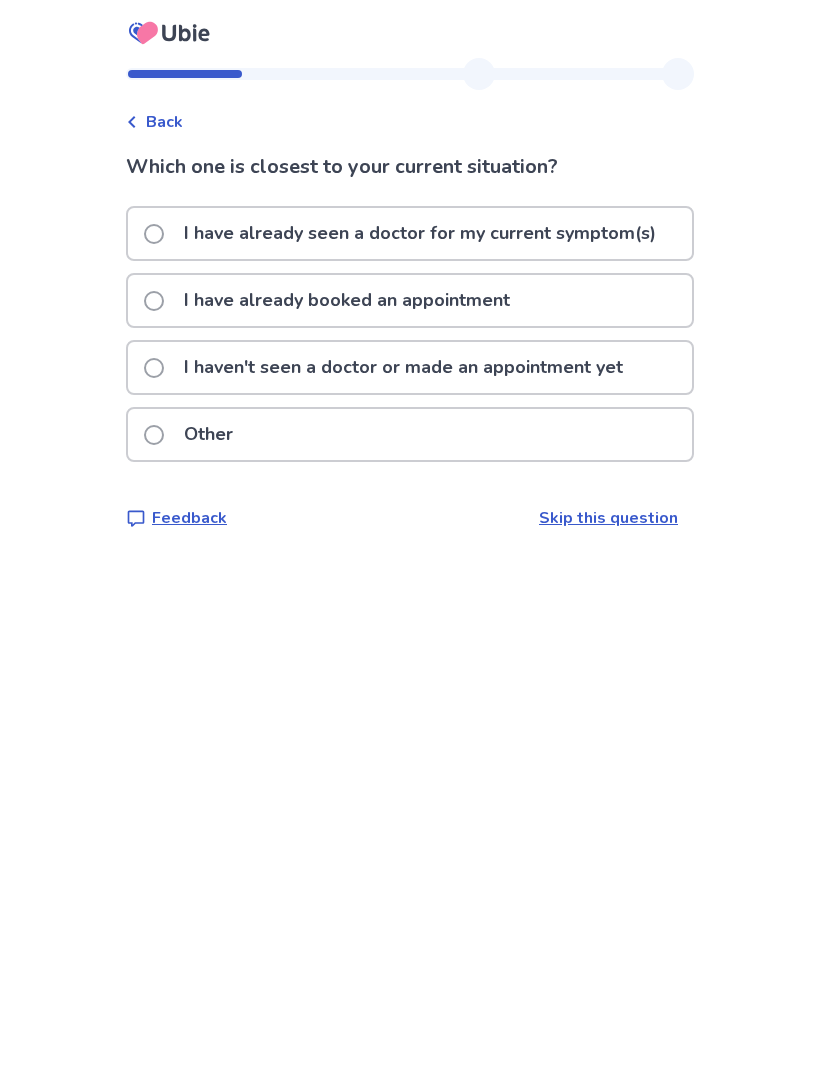 click on "I have already booked an appointment" at bounding box center [333, 300] 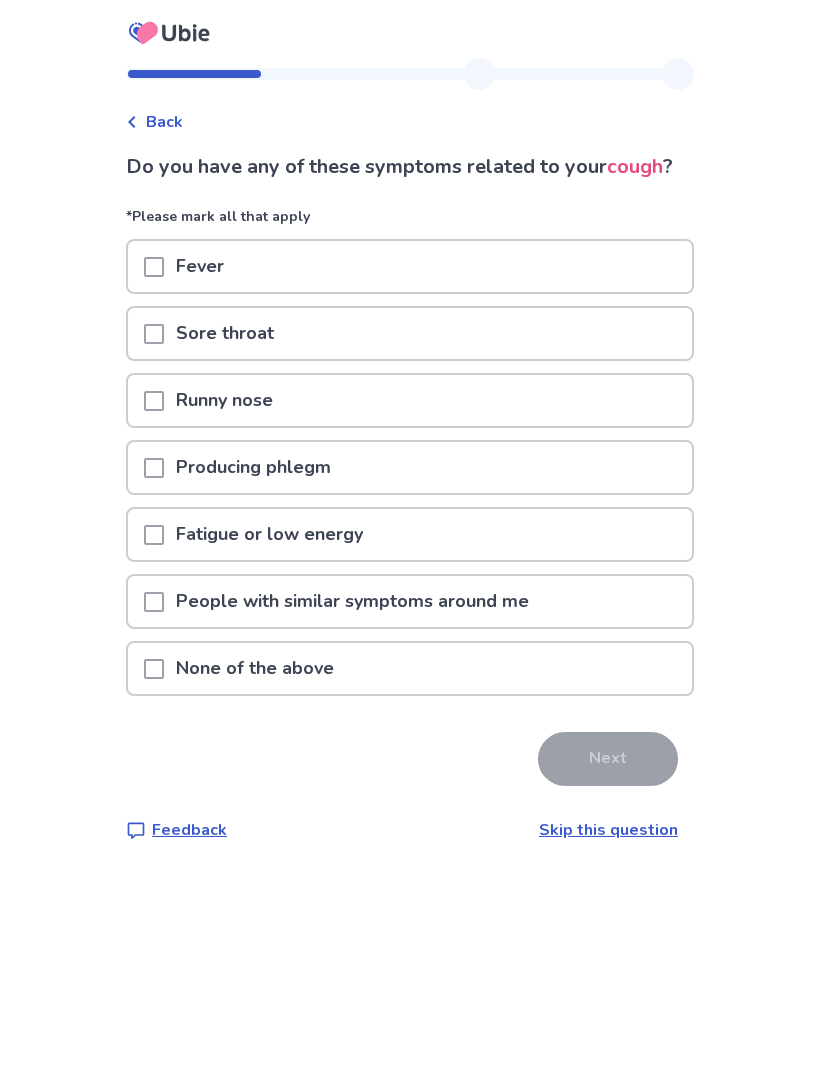 click at bounding box center (154, 534) 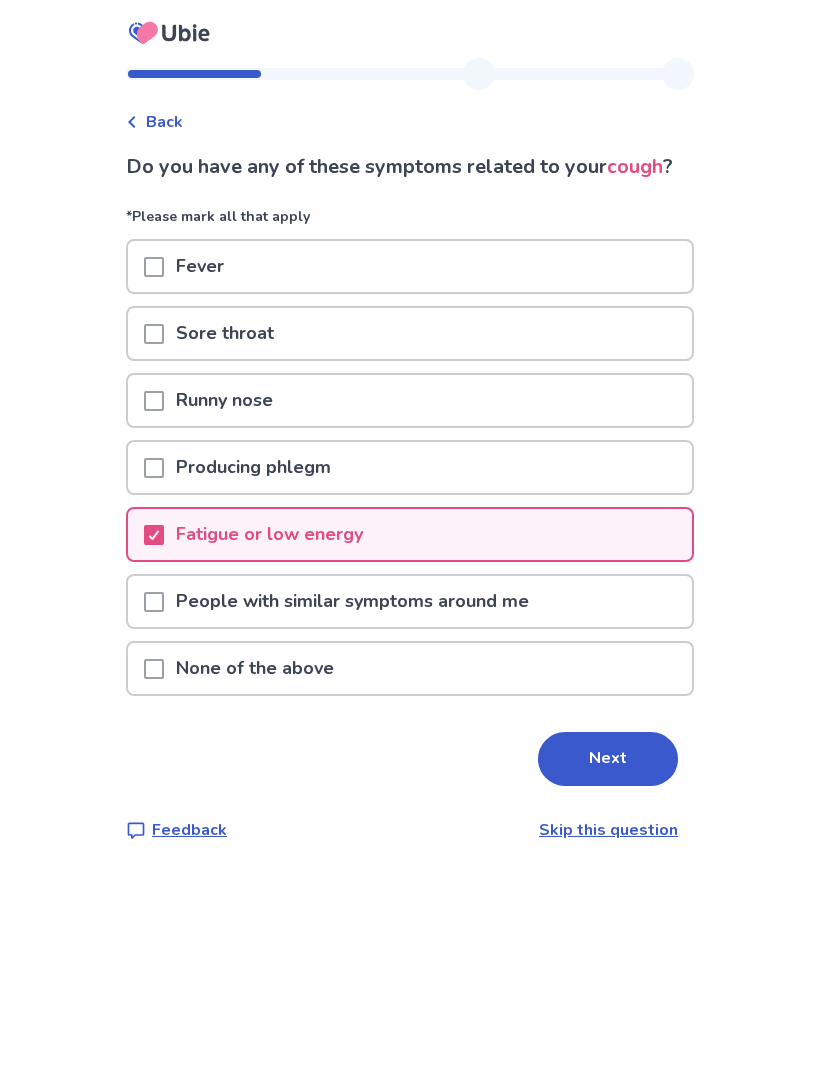 click on "Next" at bounding box center (608, 759) 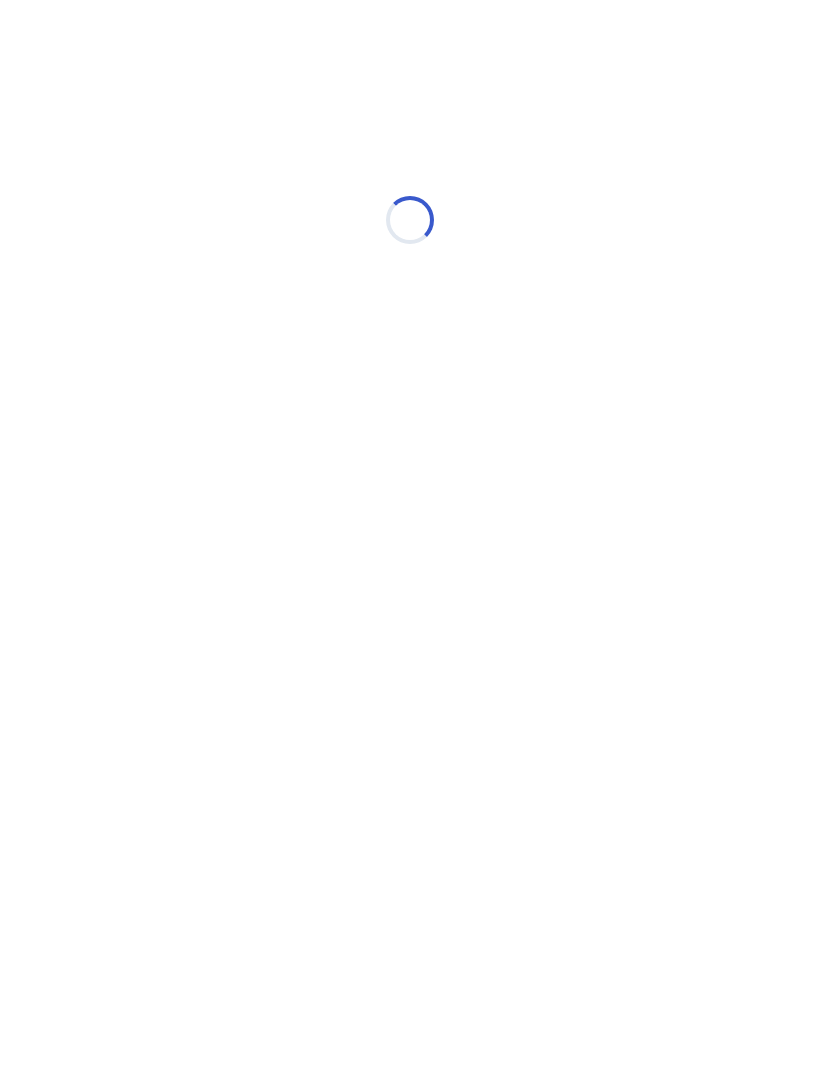 select on "*" 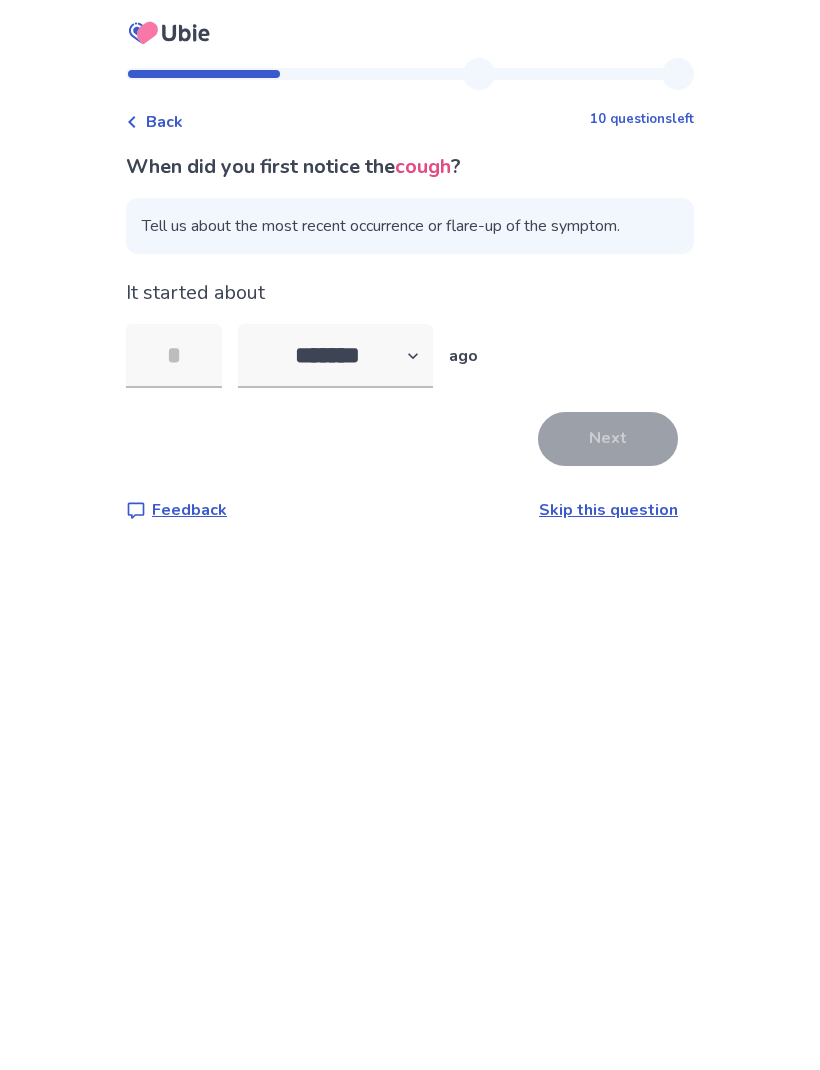 click at bounding box center (174, 356) 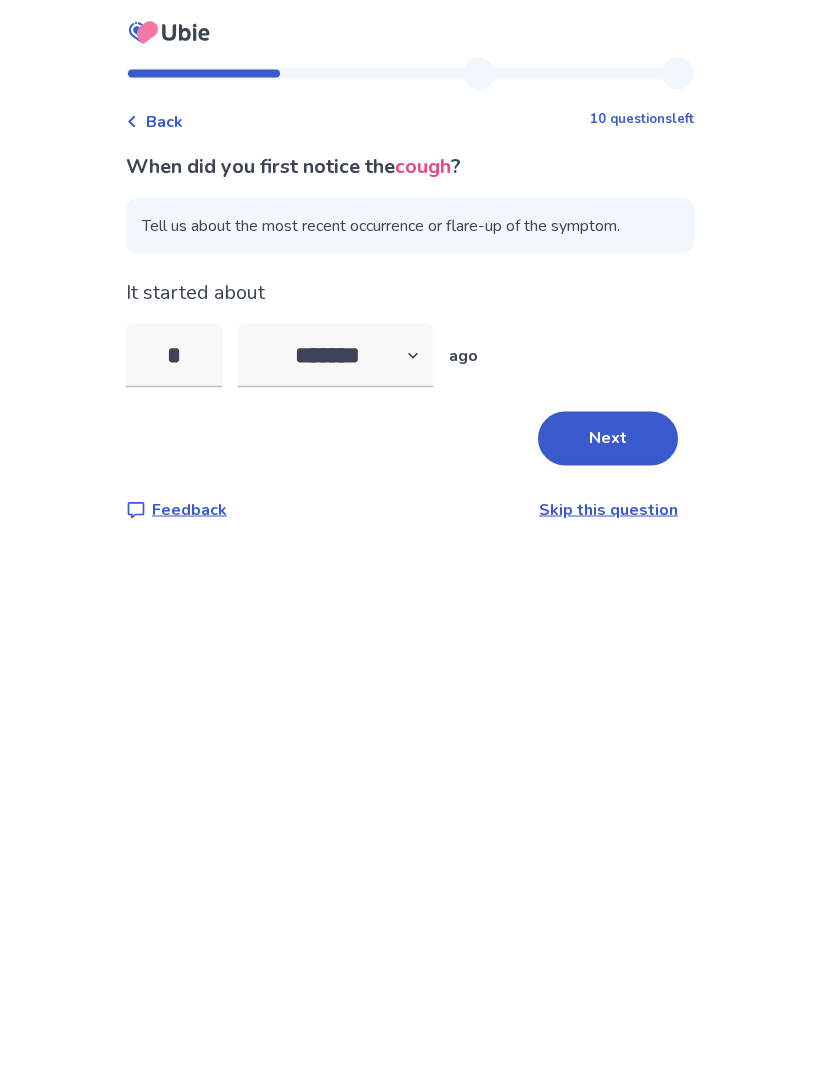 type on "*" 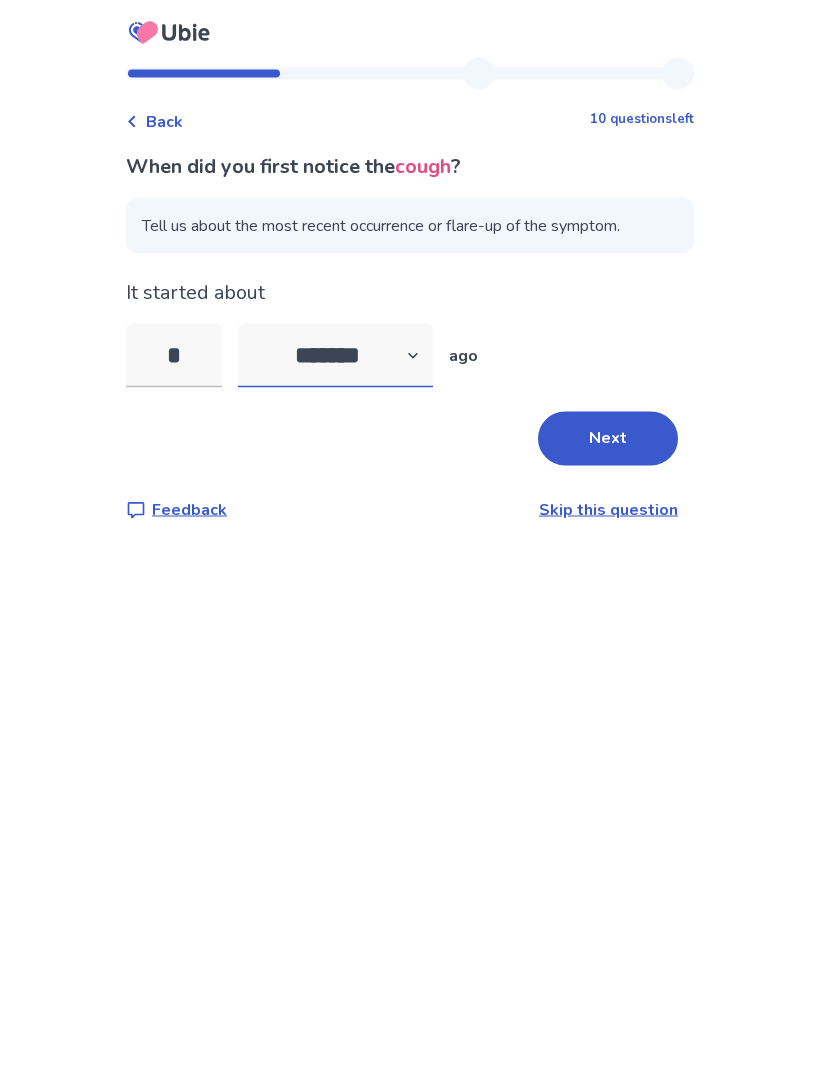 click on "******* ****** ******* ******** *******" at bounding box center [335, 356] 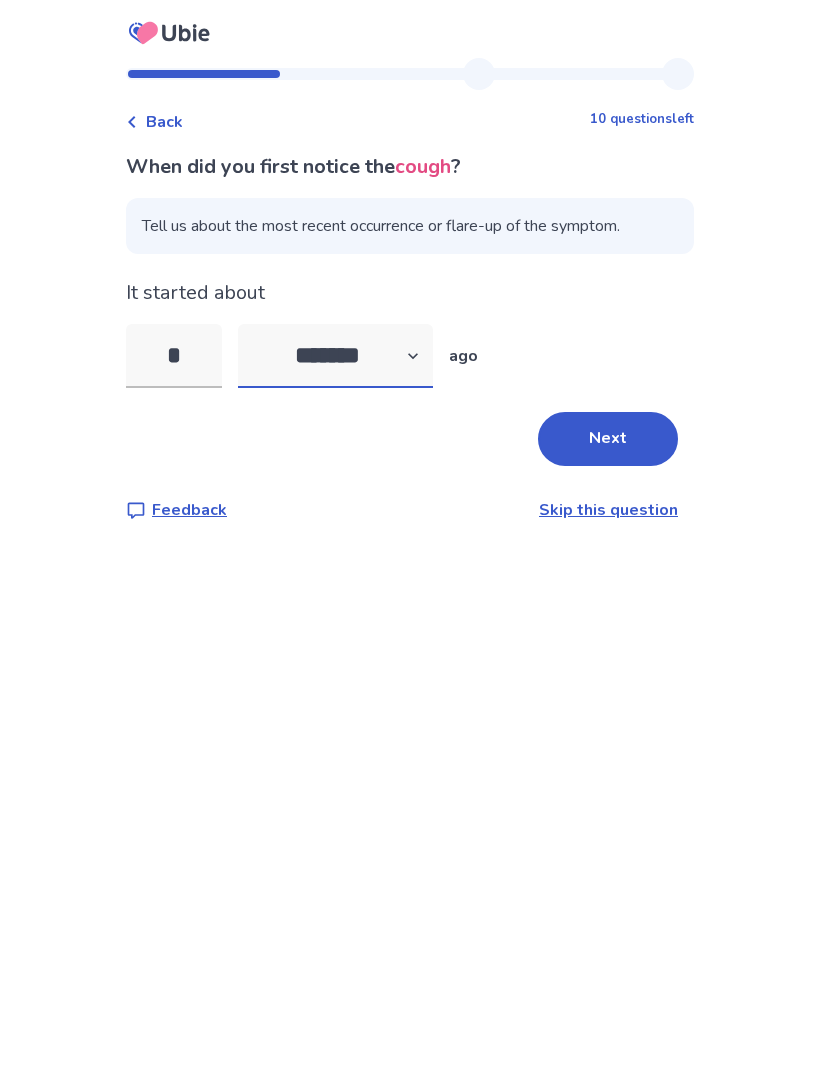 select on "*" 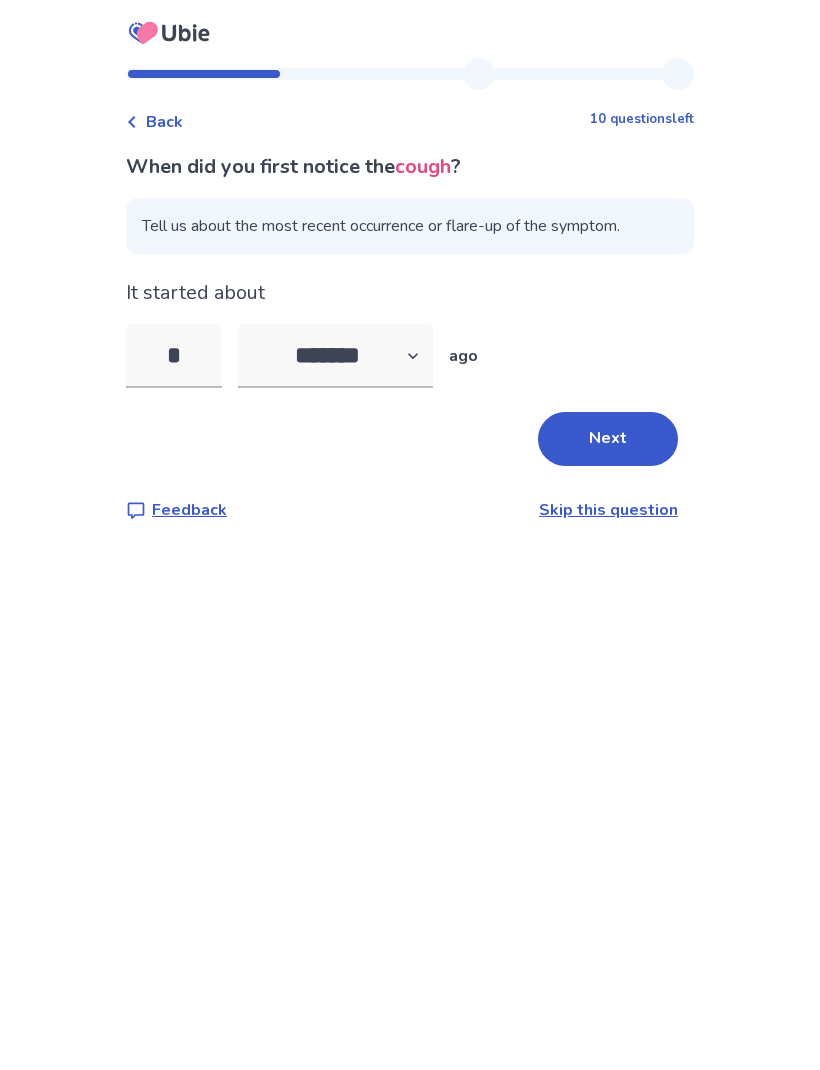 click on "Next" at bounding box center (608, 439) 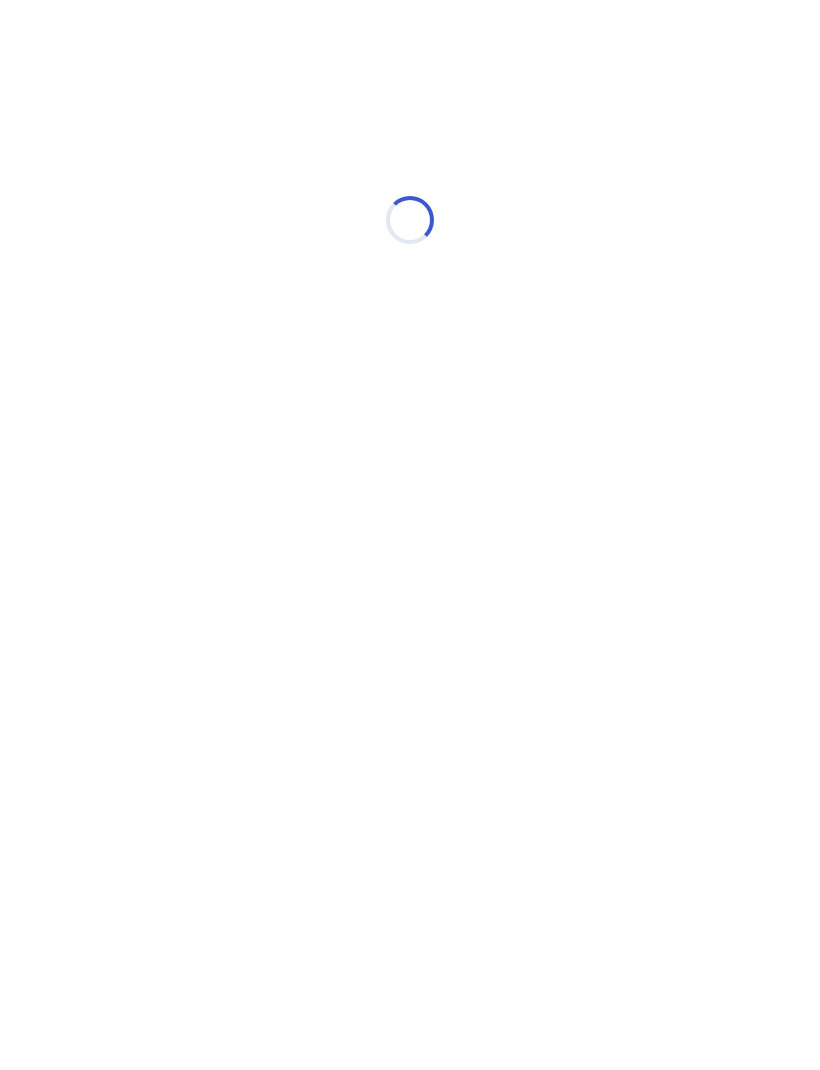 scroll, scrollTop: 0, scrollLeft: 0, axis: both 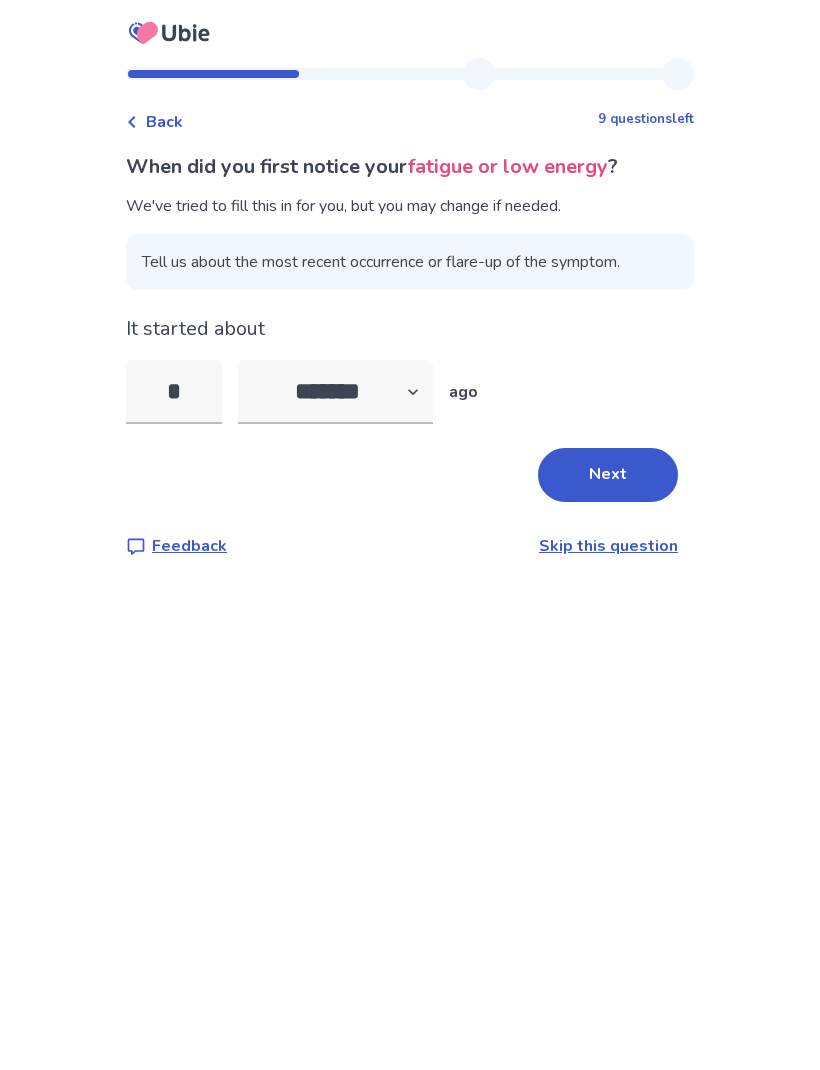 click on "Next" at bounding box center [608, 475] 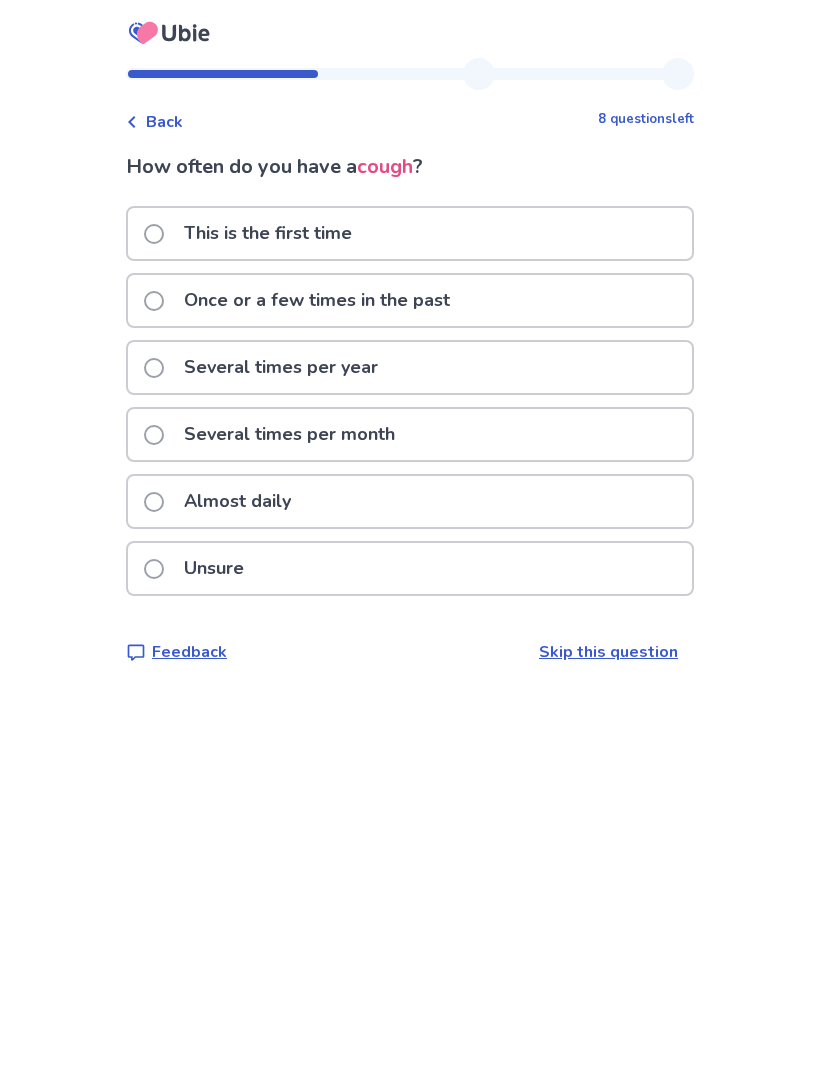 click at bounding box center (154, 301) 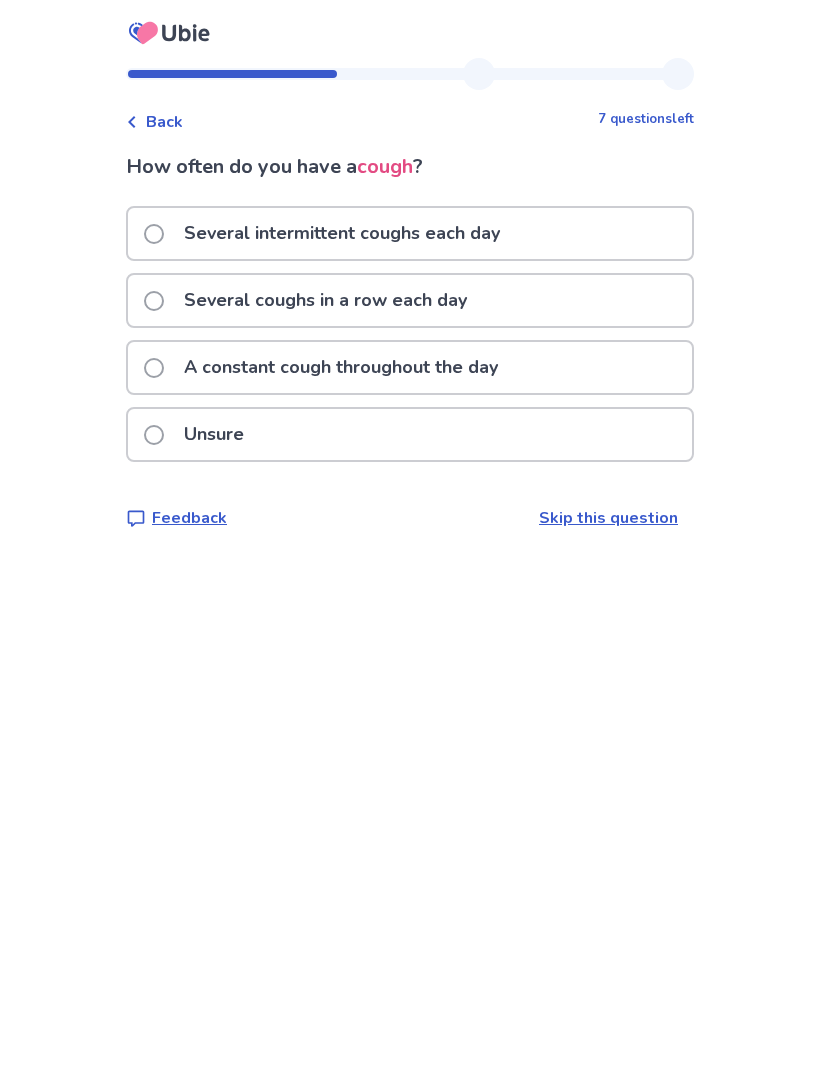 click on "Several intermittent coughs each day" at bounding box center (328, 233) 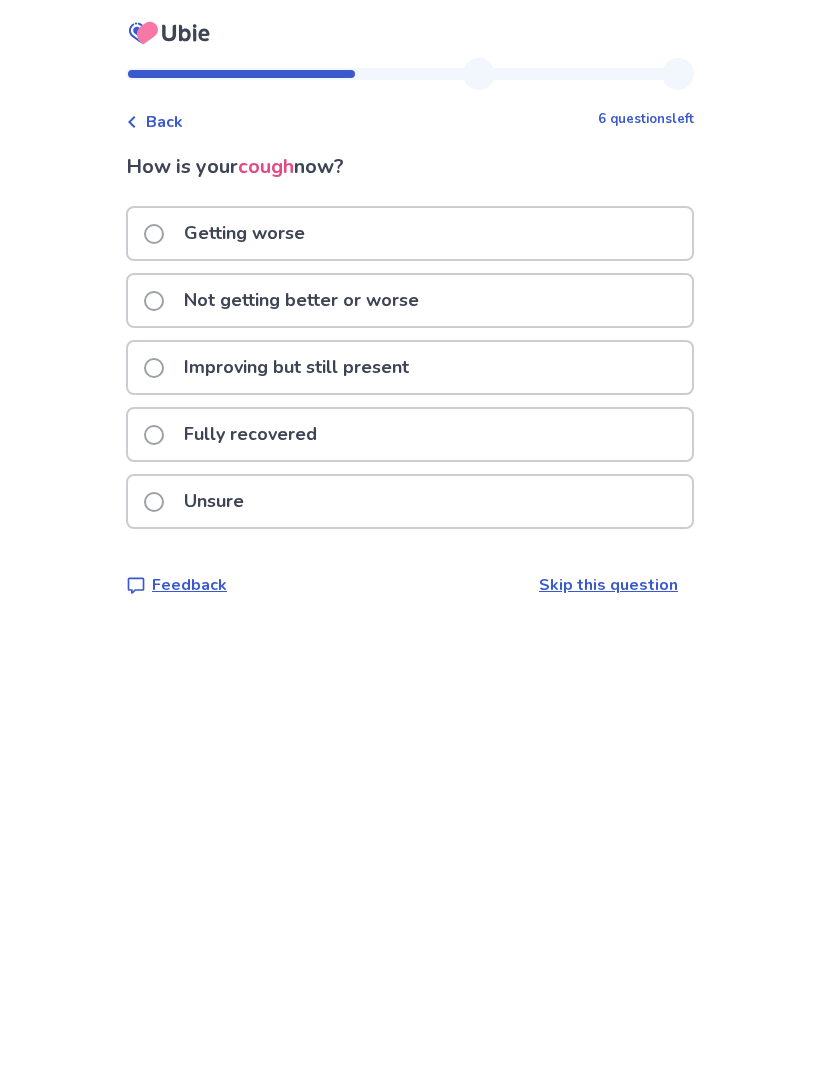 click at bounding box center (154, 301) 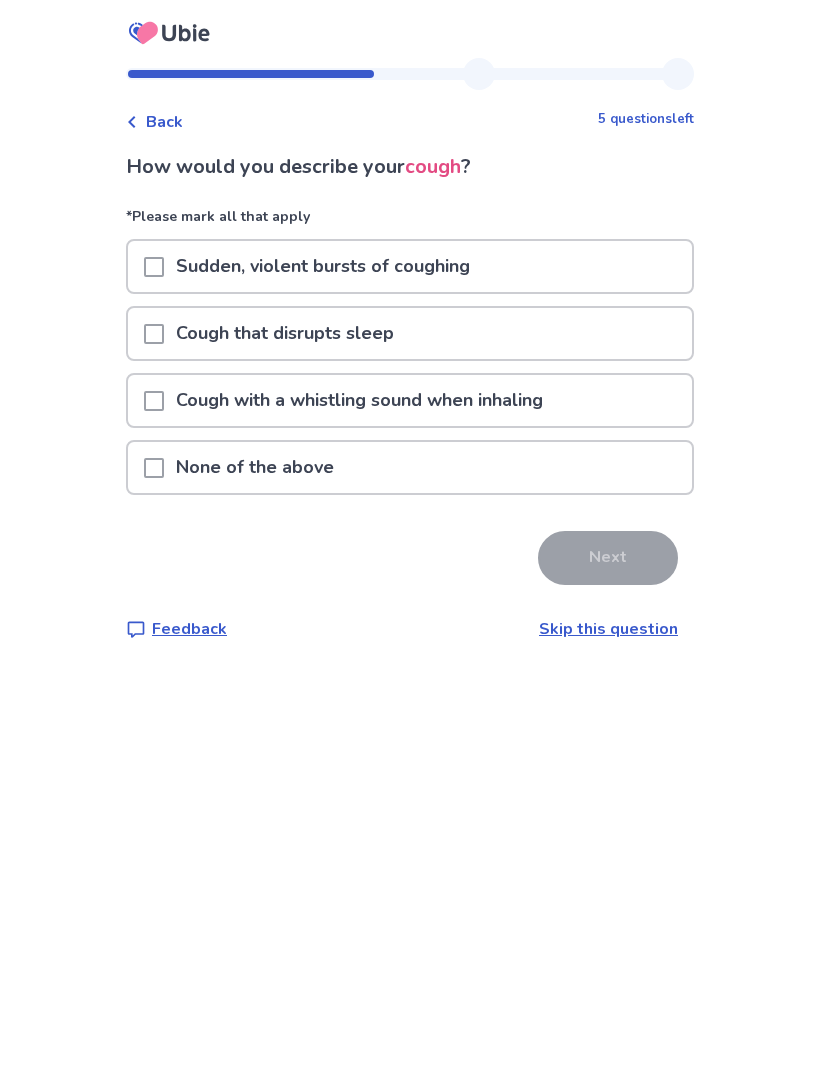 click at bounding box center [154, 334] 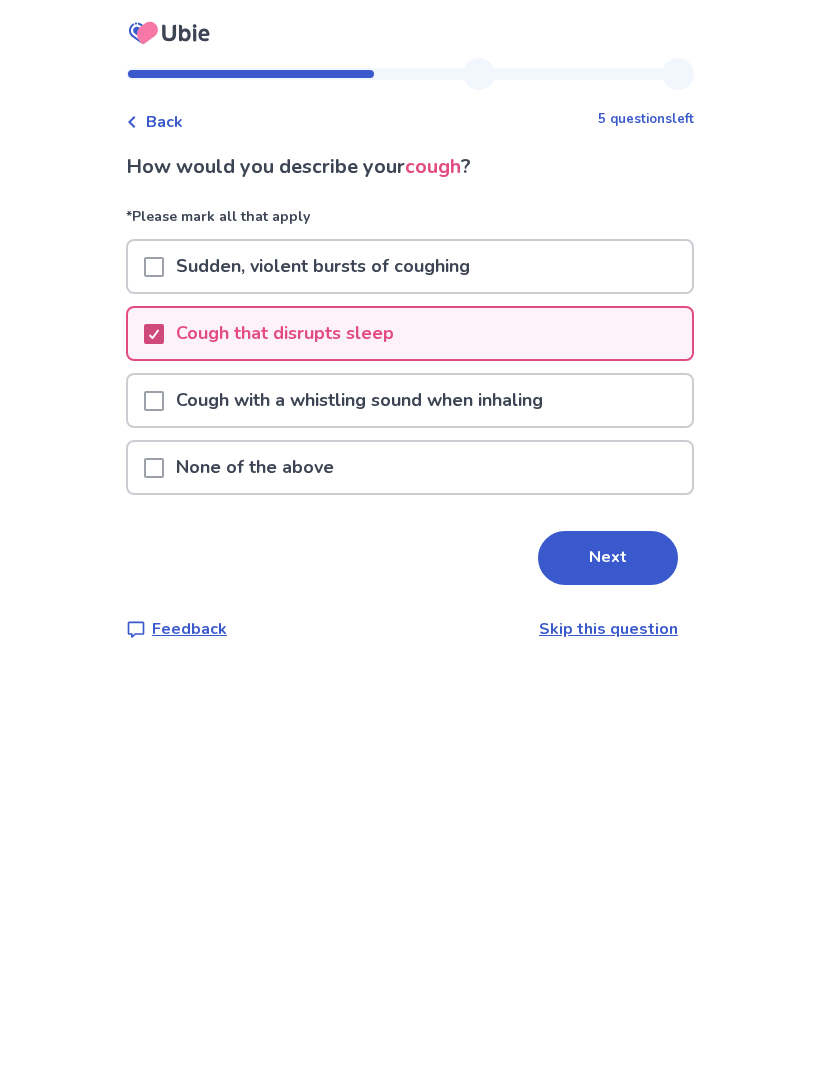 click on "Next" at bounding box center [608, 558] 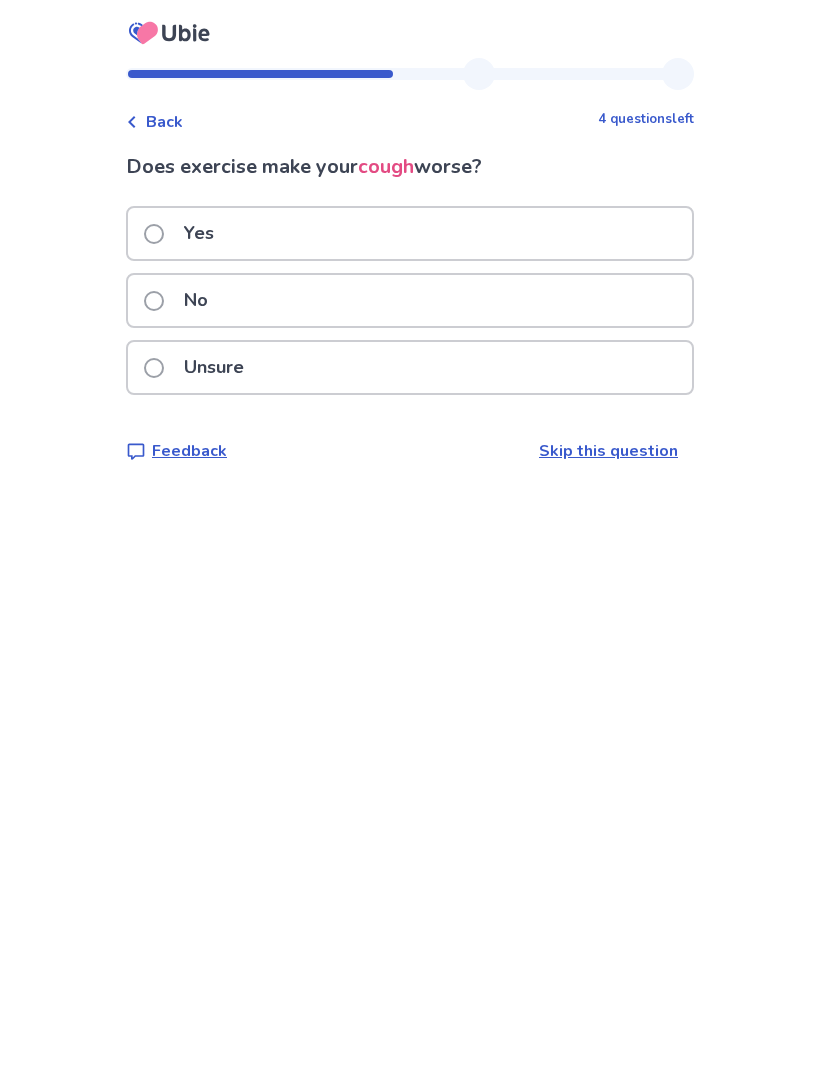 click on "Yes" at bounding box center [199, 233] 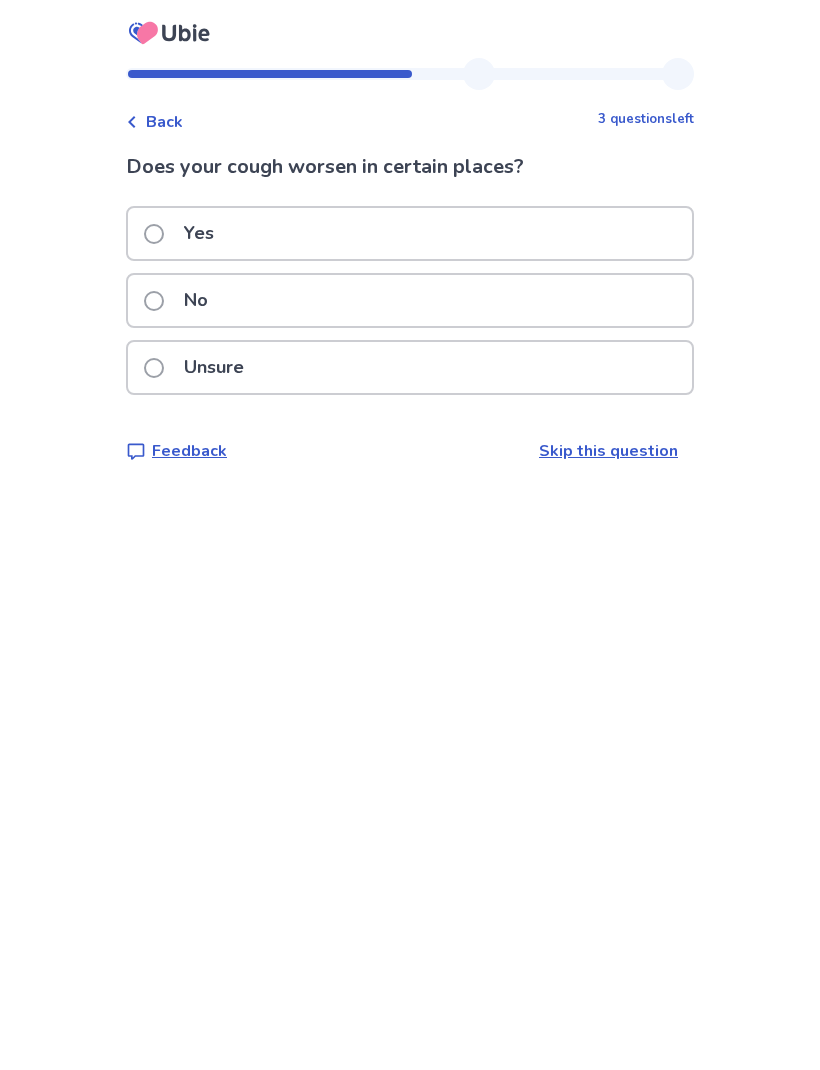 click on "Unsure" at bounding box center (200, 367) 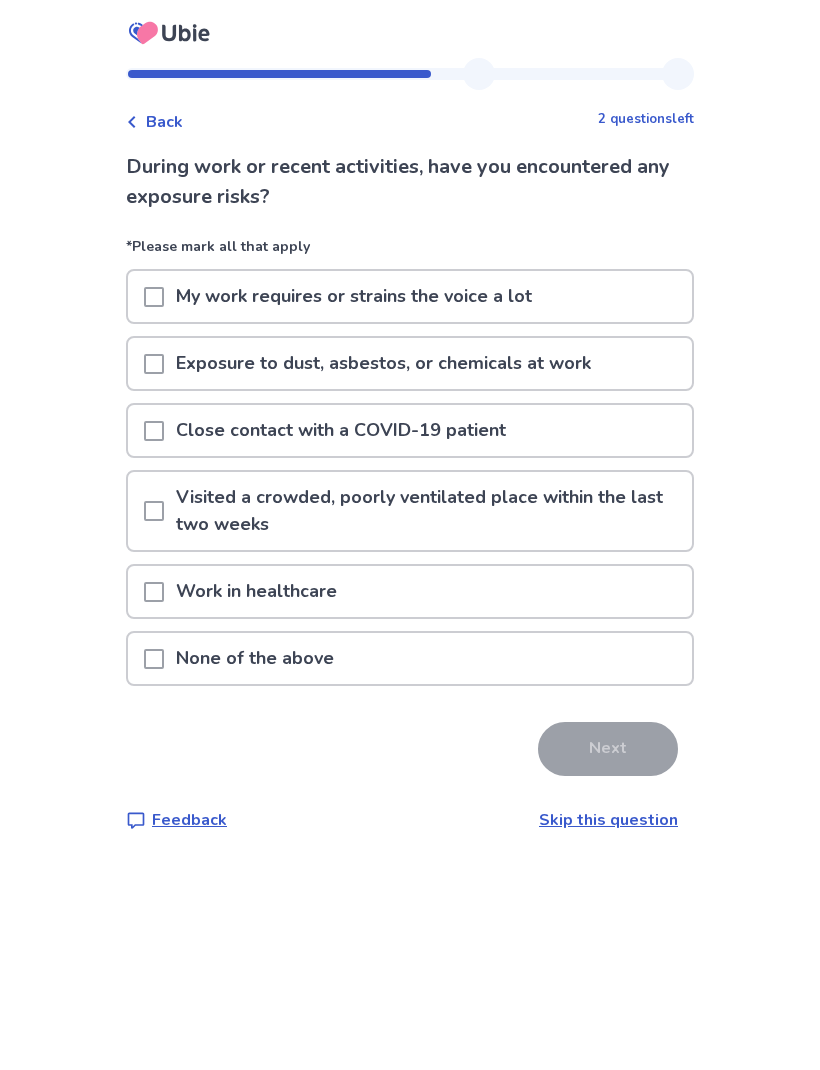 click at bounding box center (154, 659) 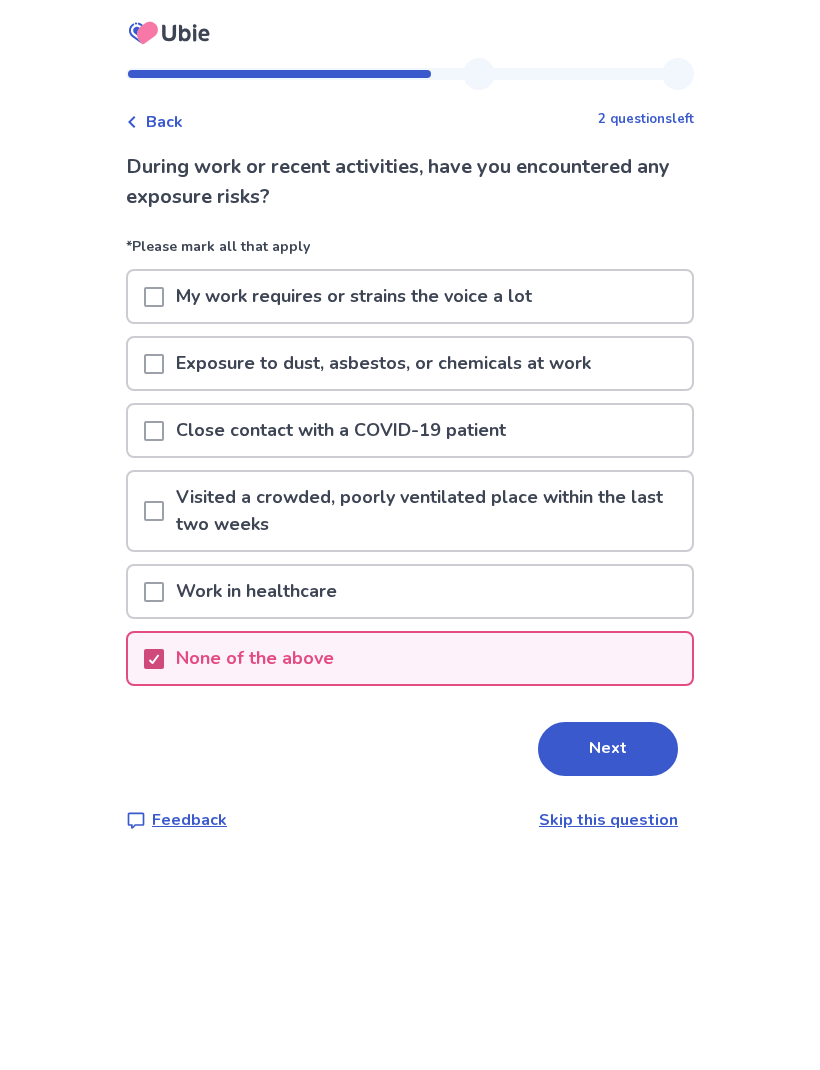 click on "Next" at bounding box center (608, 749) 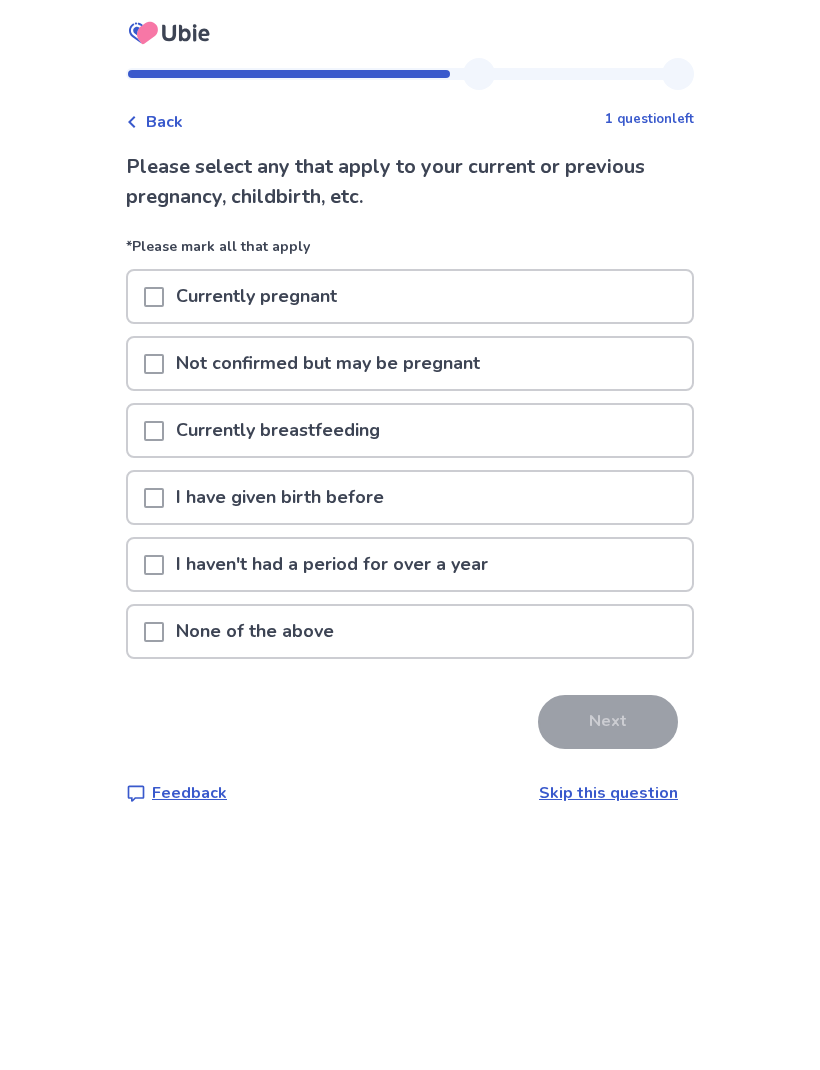 click at bounding box center [154, 497] 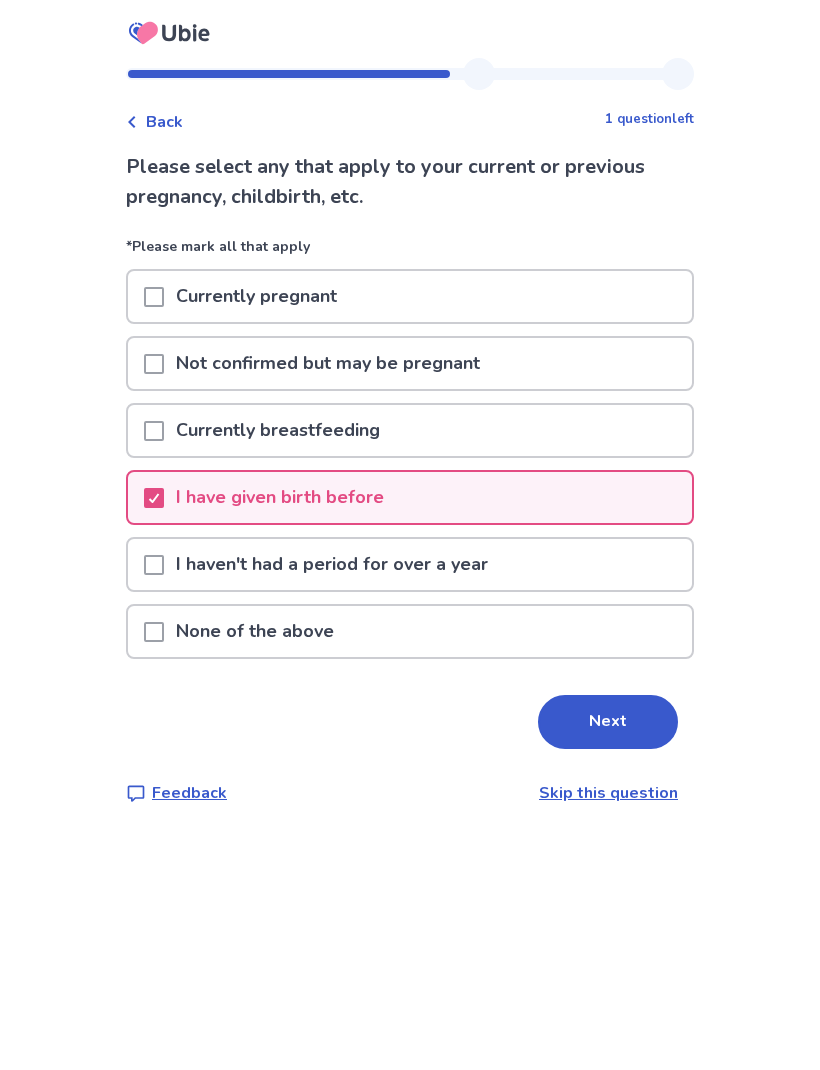 click on "Next" at bounding box center (608, 722) 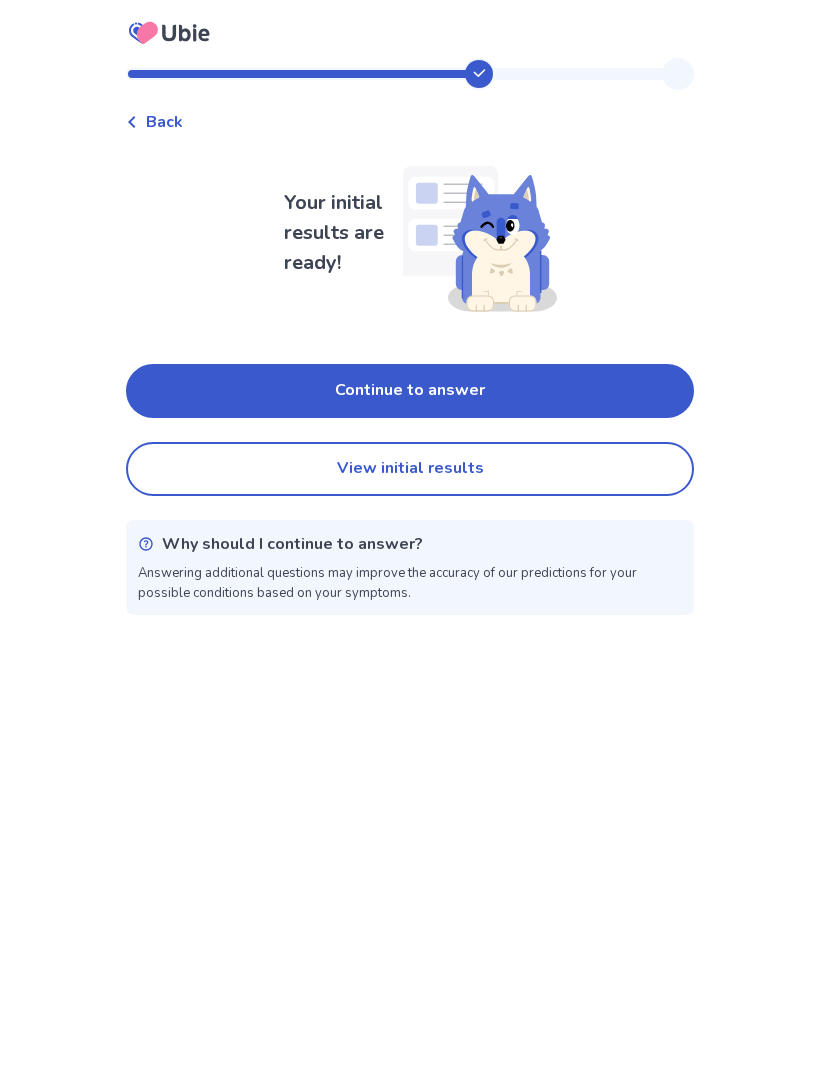click on "Continue to answer" at bounding box center (410, 391) 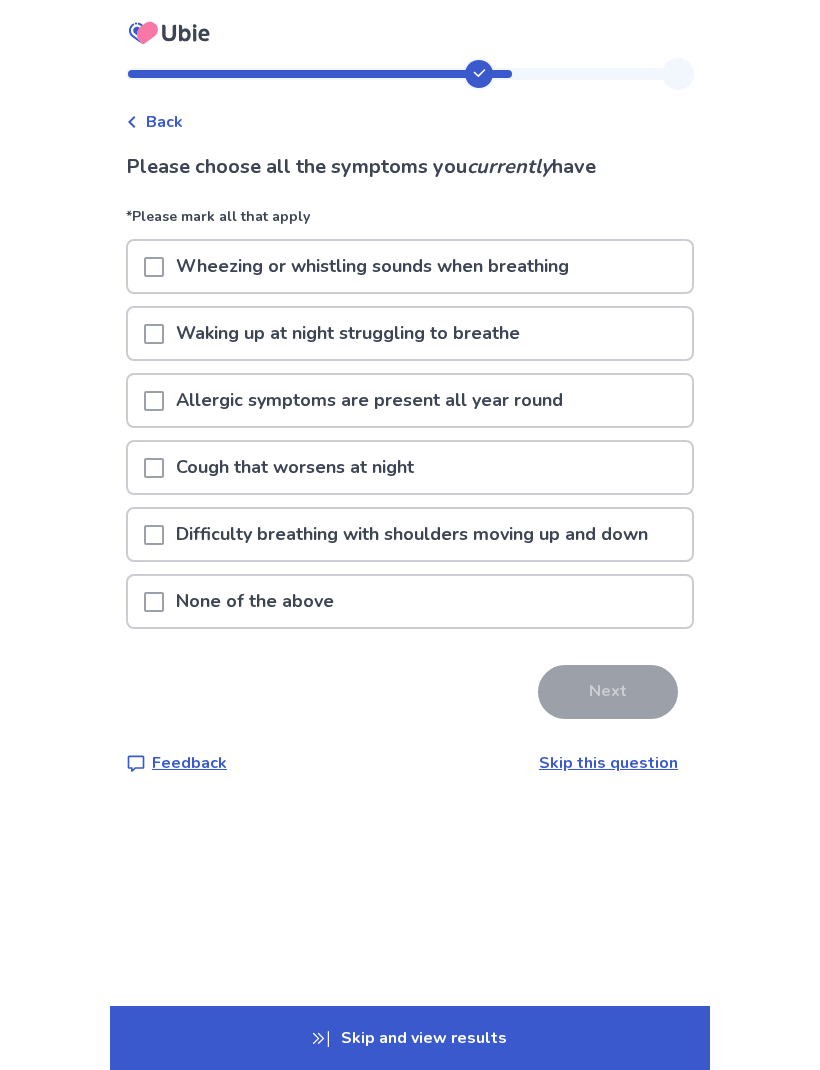 click at bounding box center [154, 602] 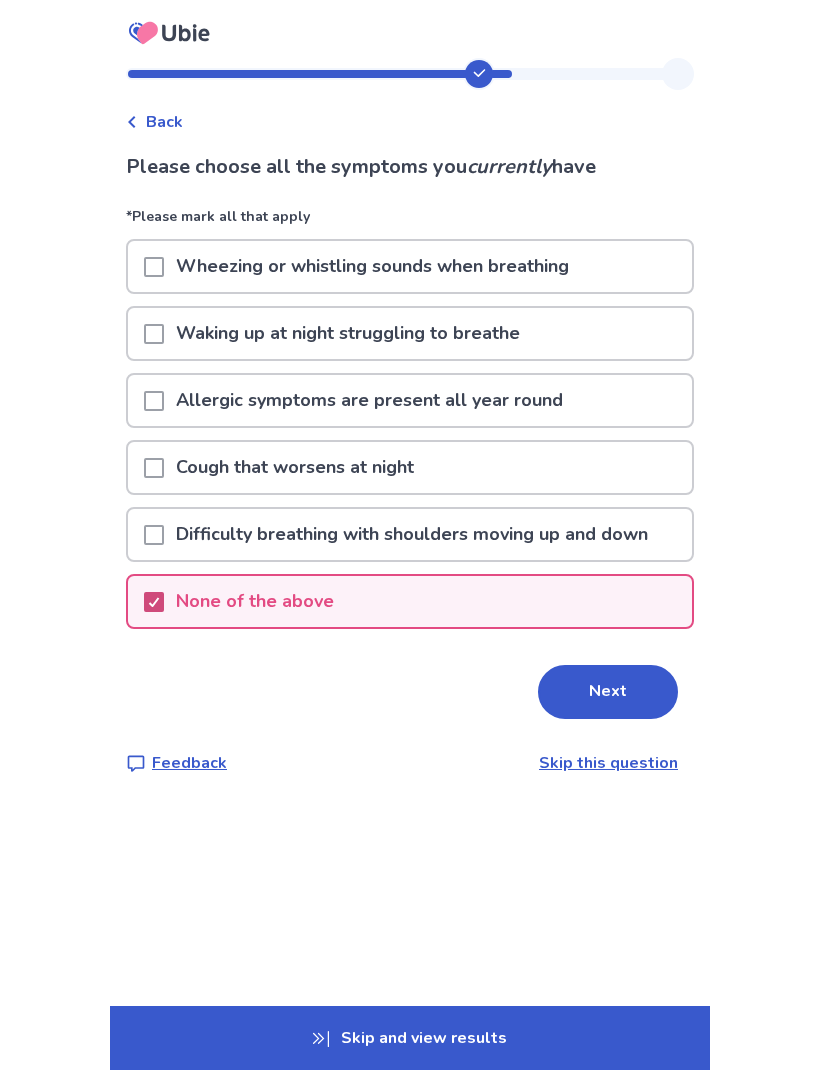 click on "Next" at bounding box center (608, 692) 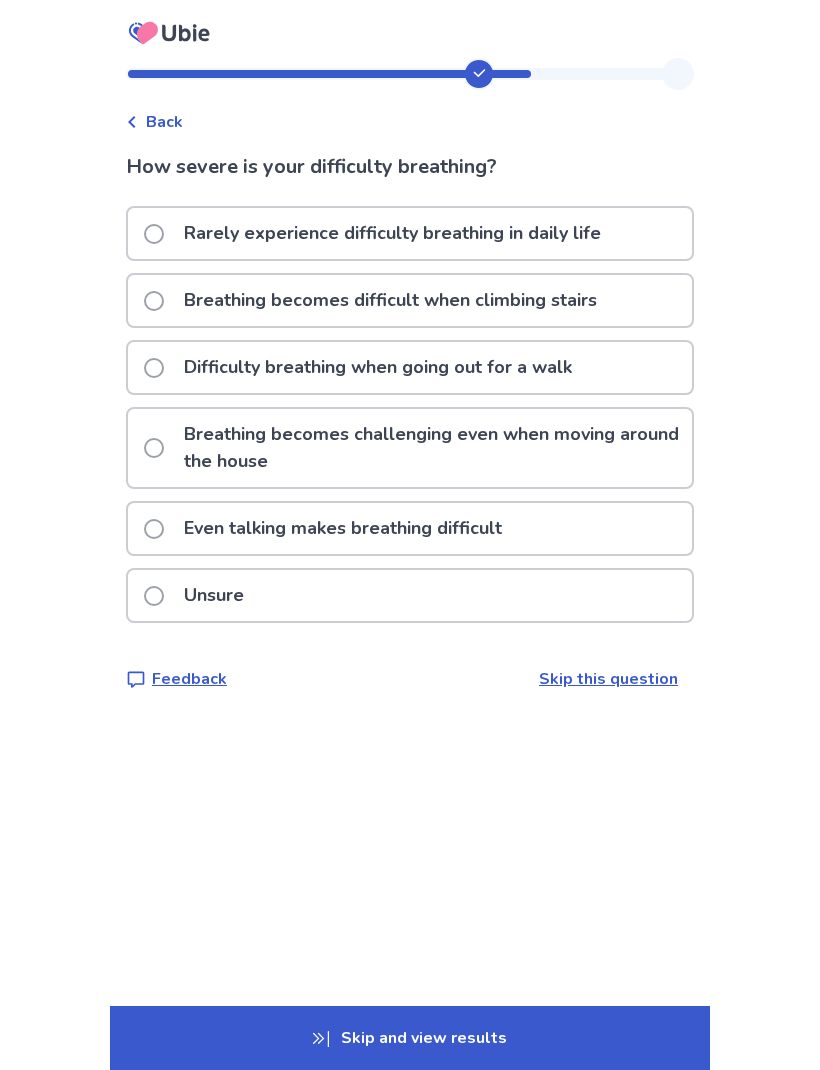 click at bounding box center (154, 234) 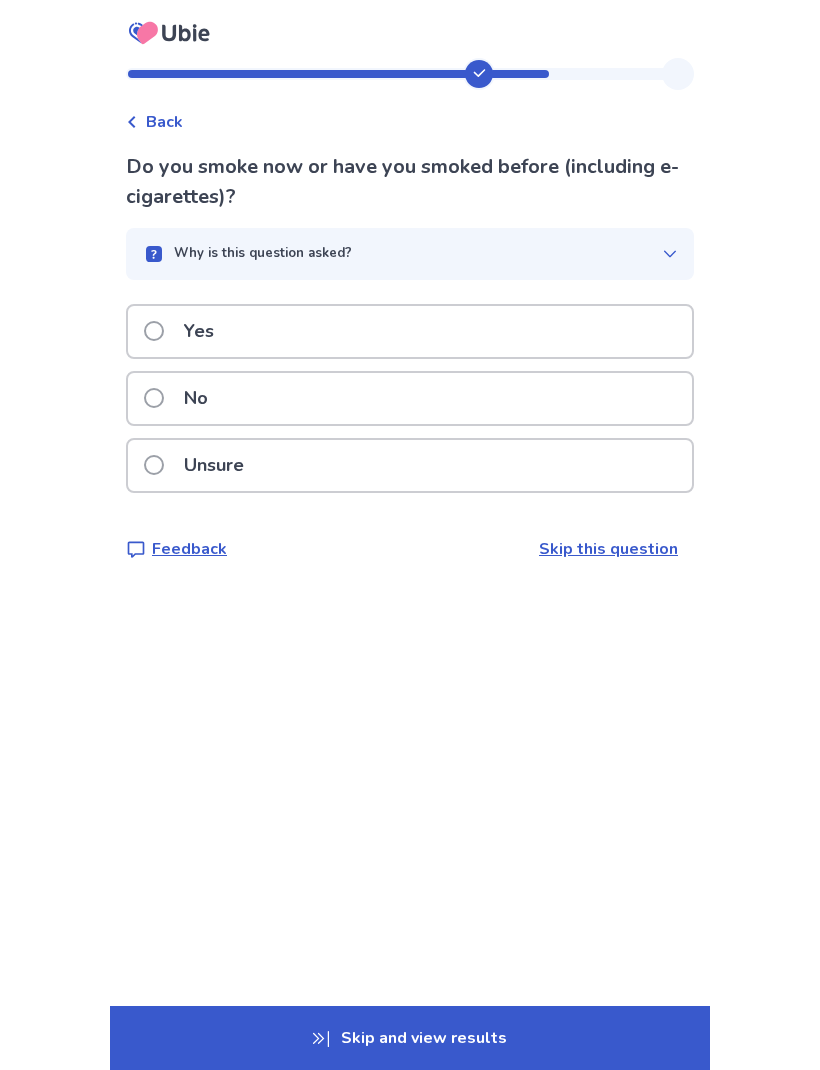click on "No" at bounding box center [182, 398] 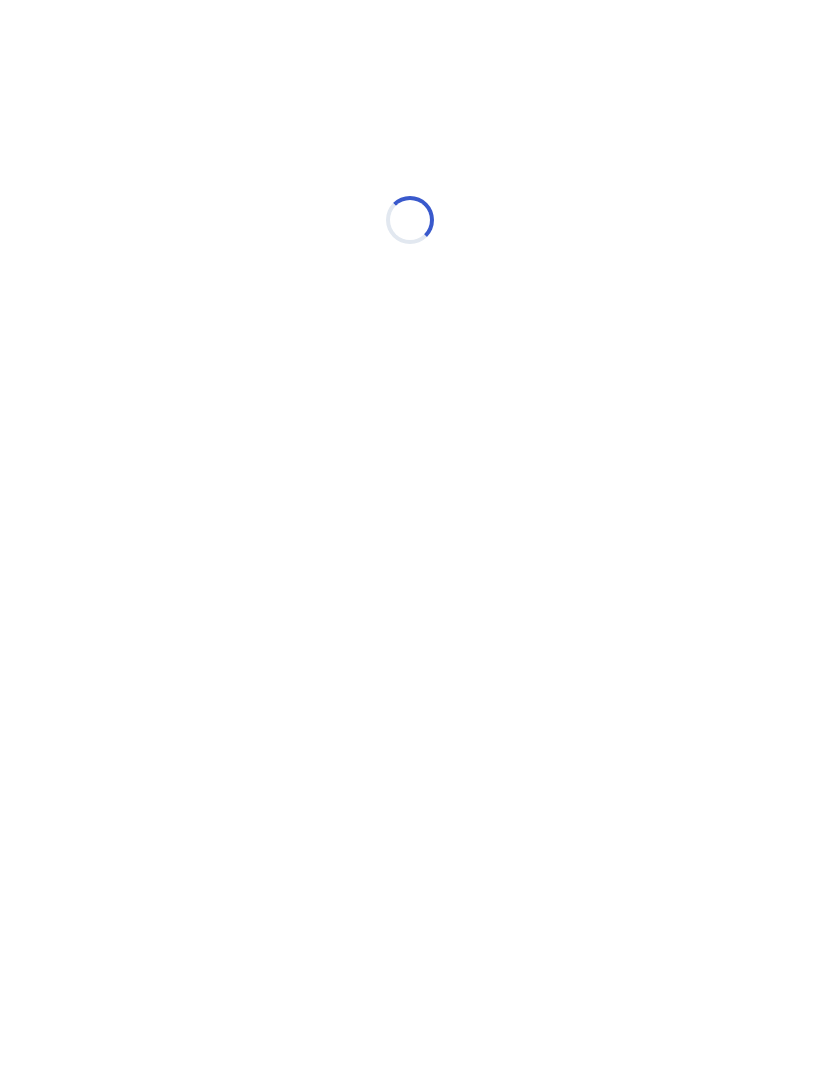 select on "*" 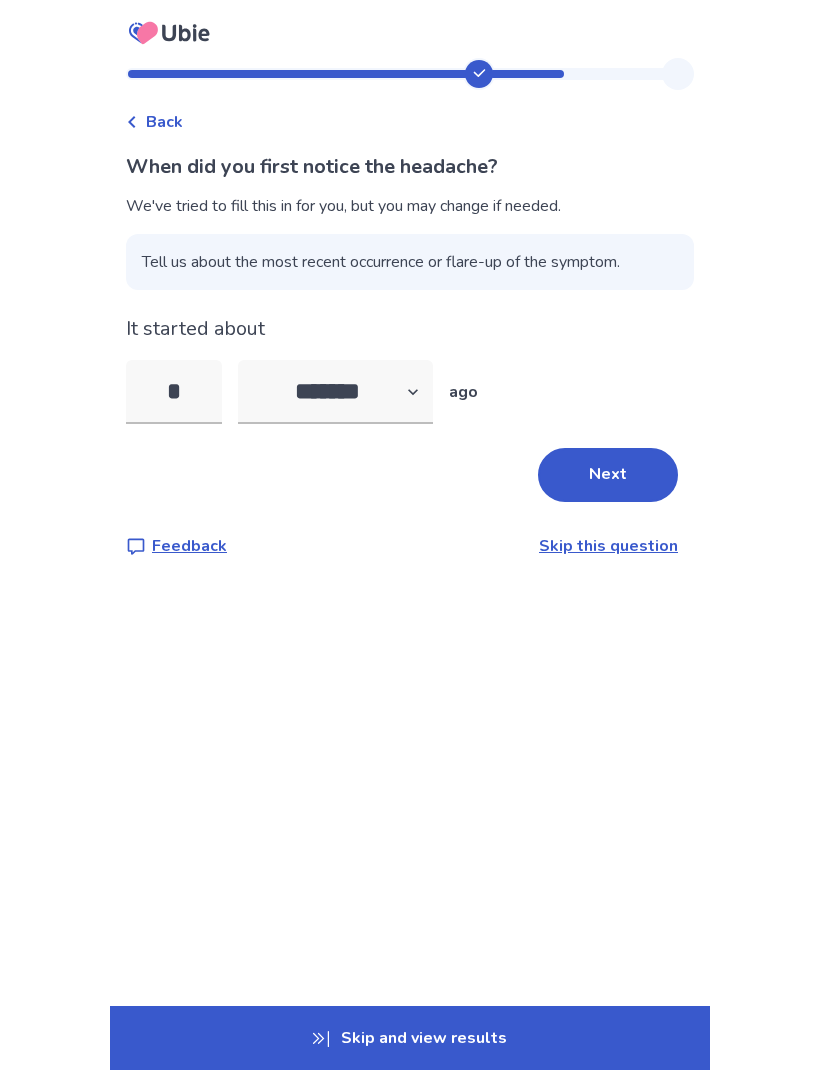 click on "Next" at bounding box center [608, 475] 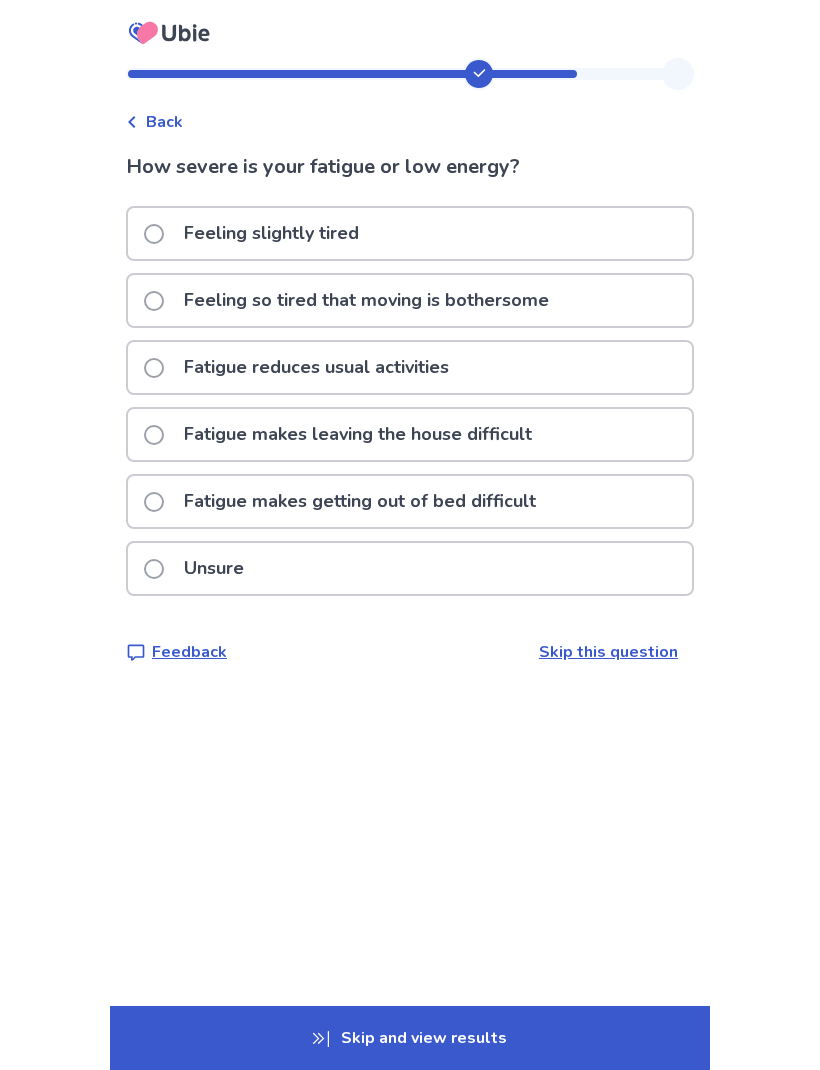 click on "Fatigue makes getting out of bed difficult" at bounding box center (346, 501) 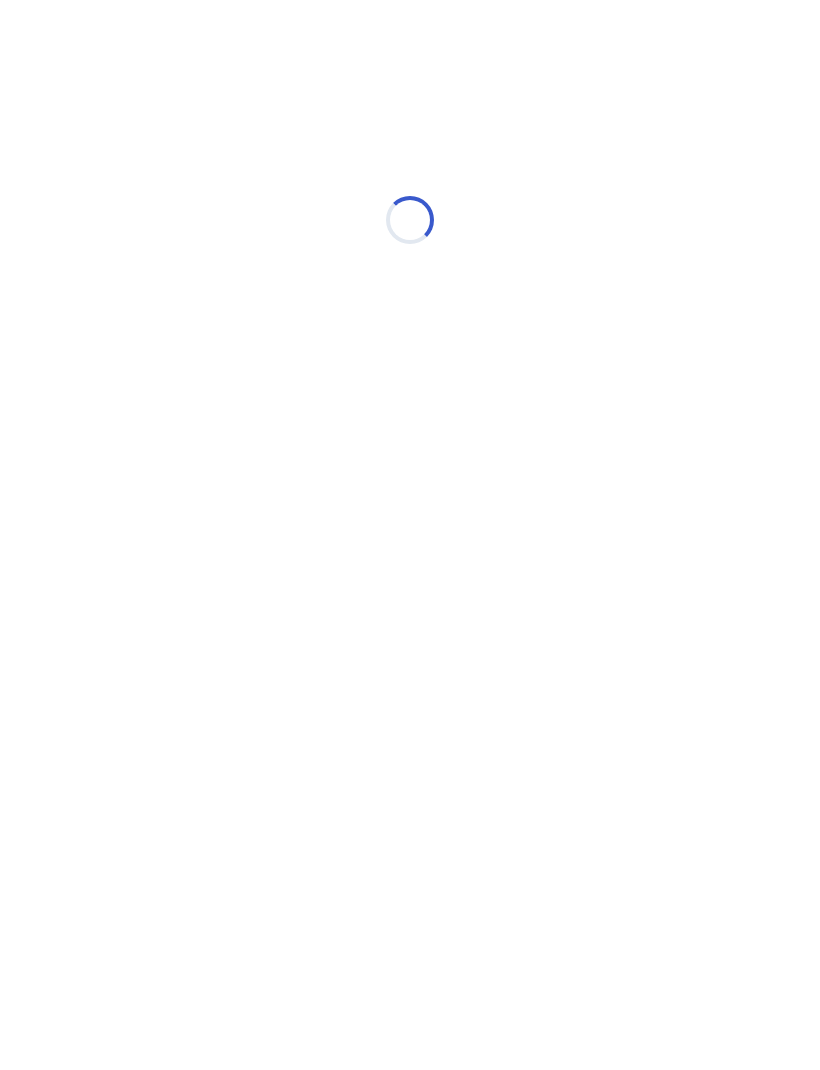 select on "*" 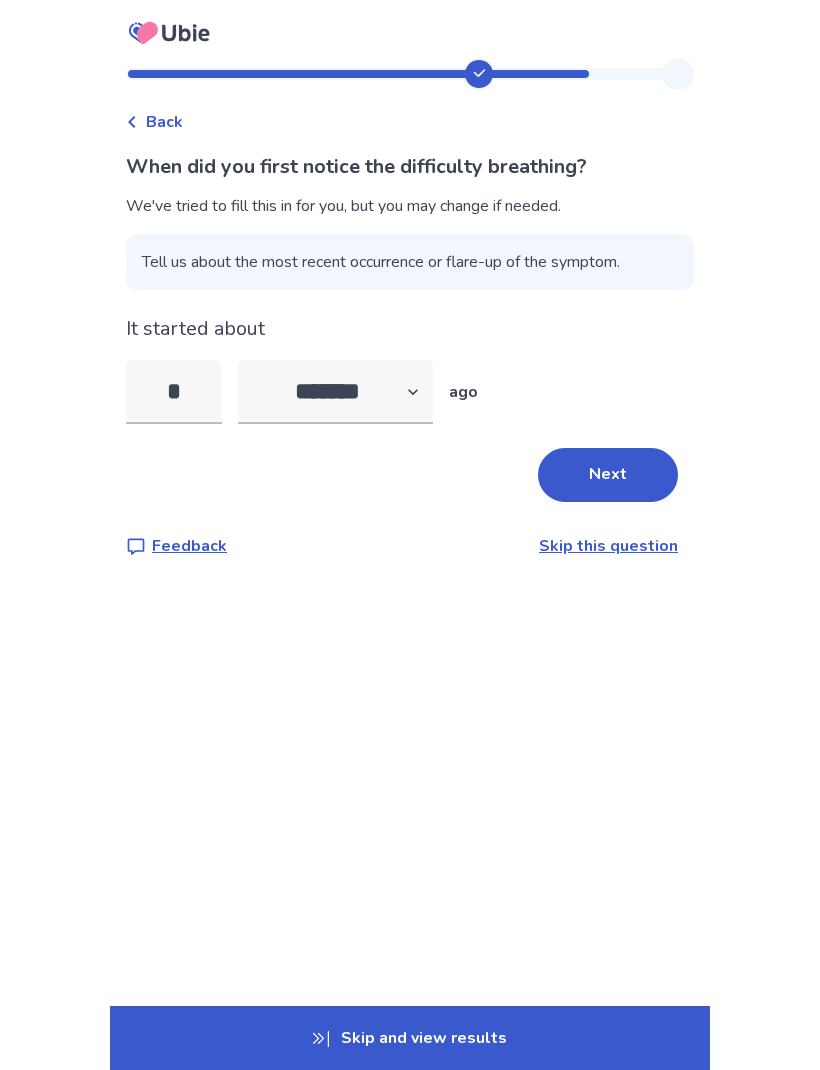 click on "*" at bounding box center (174, 392) 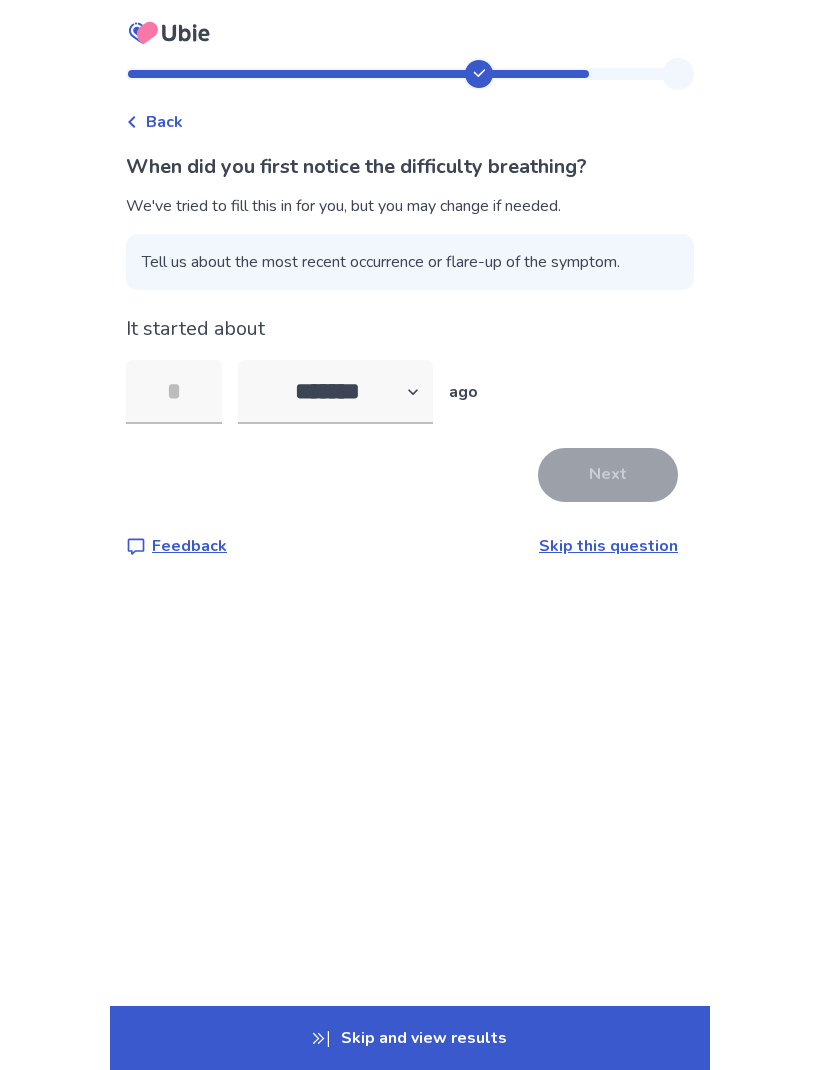 type on "*" 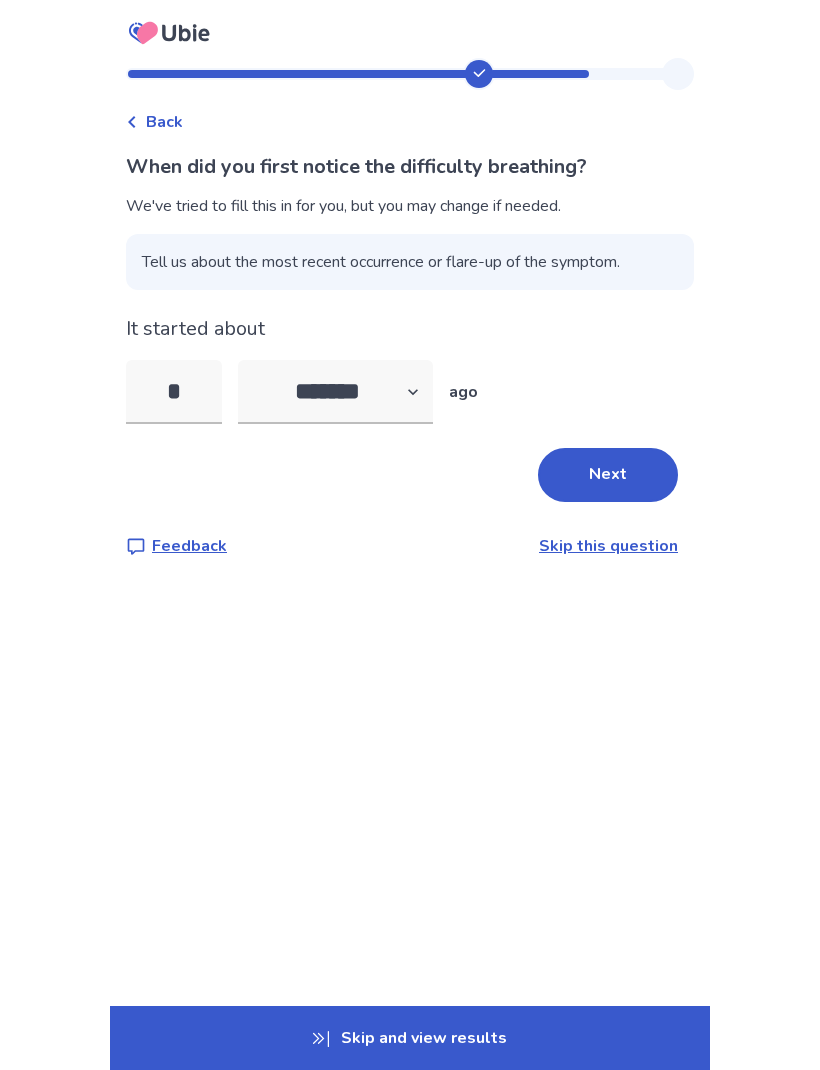 click on "Next" at bounding box center (608, 475) 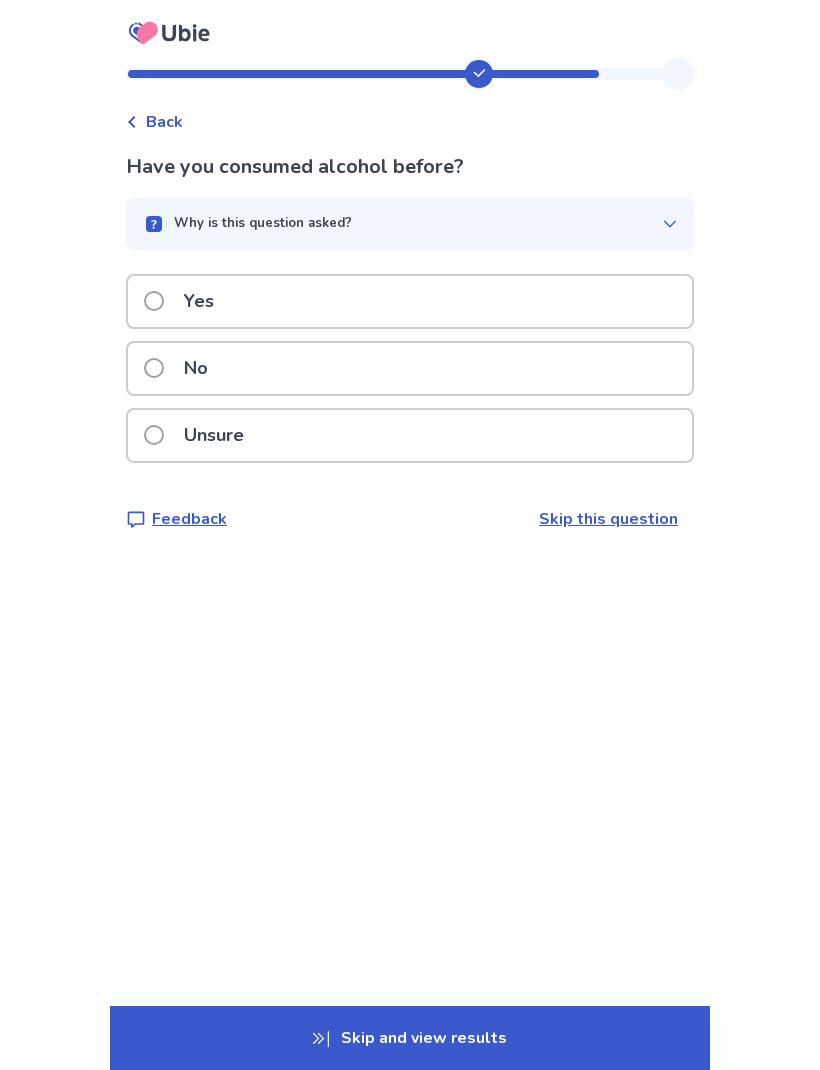 click on "No" at bounding box center [196, 368] 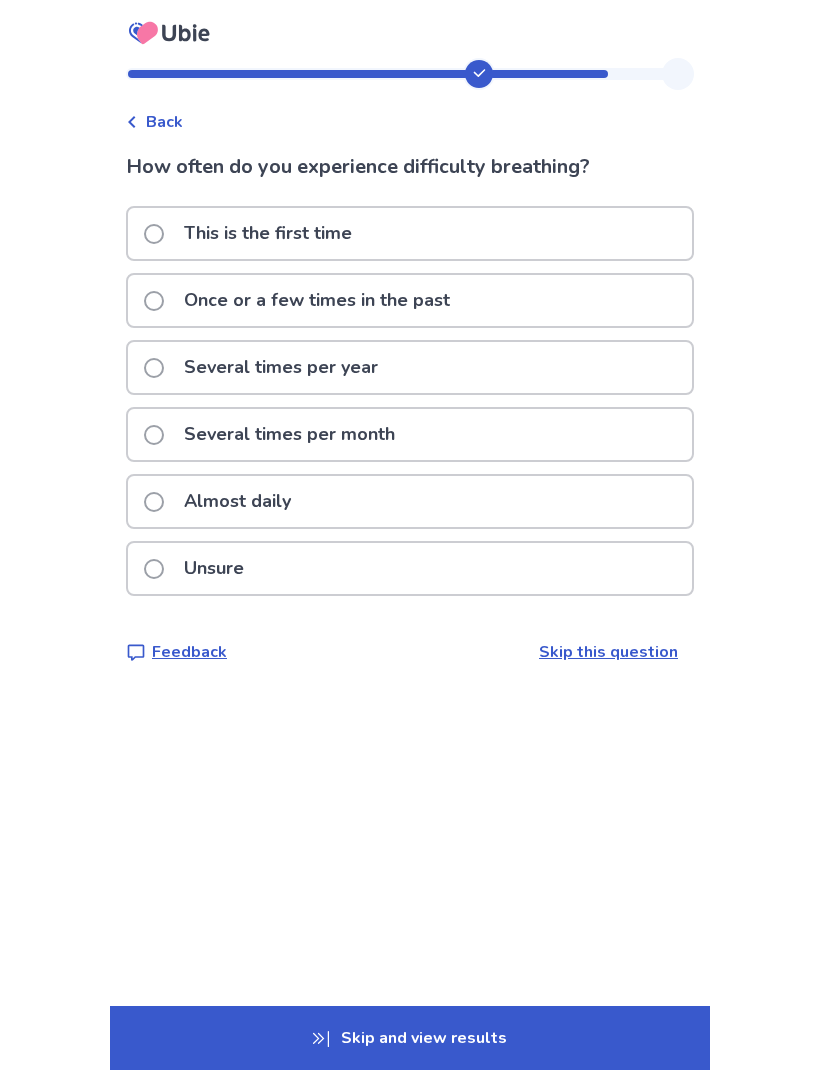 click at bounding box center (154, 234) 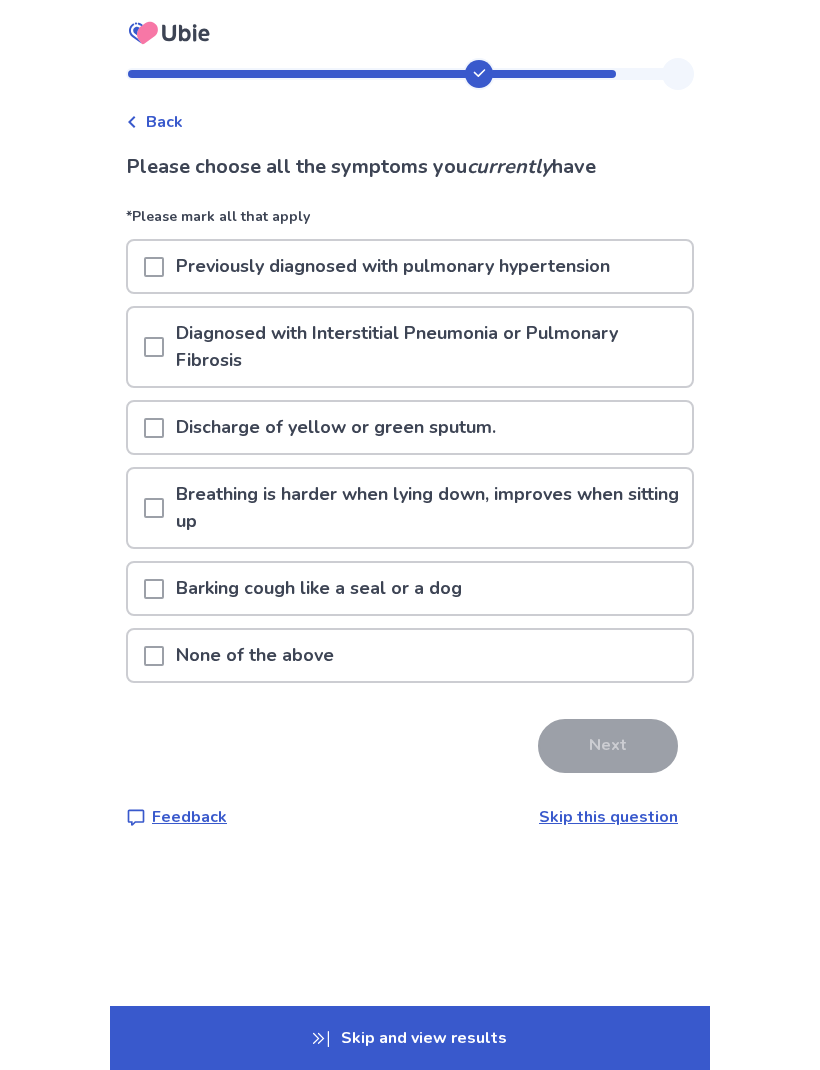 click at bounding box center [154, 508] 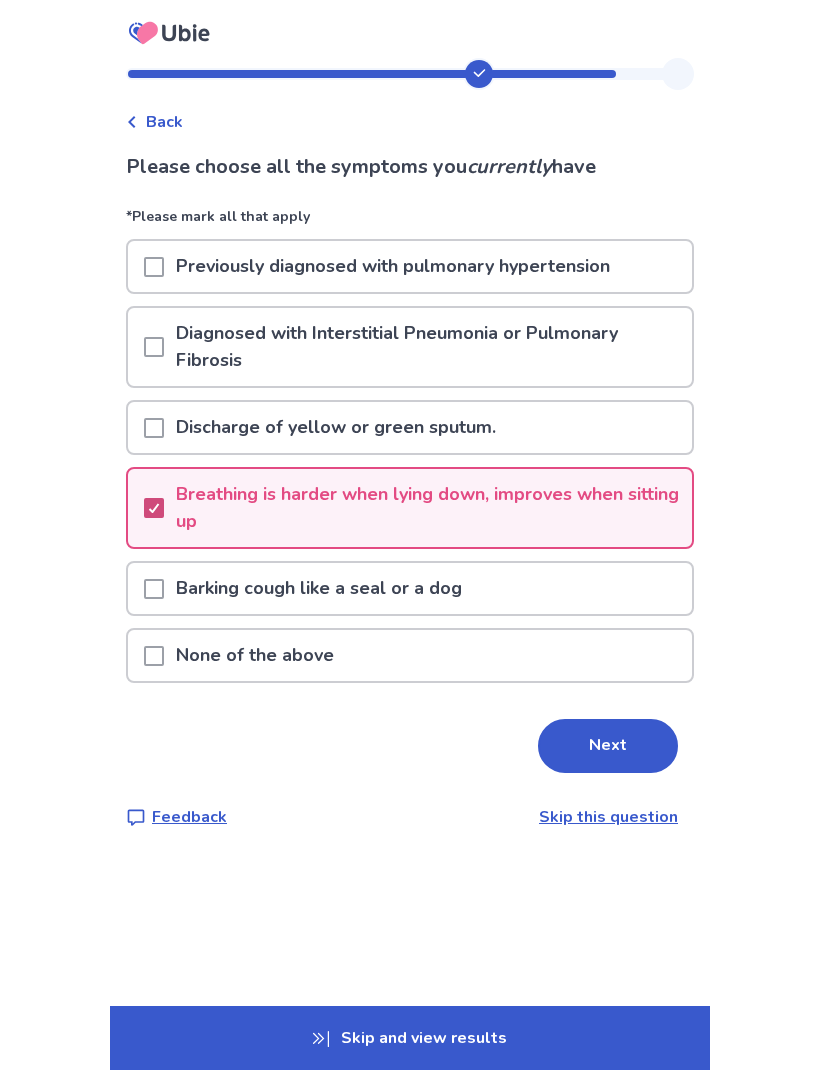 click on "Next" at bounding box center (608, 746) 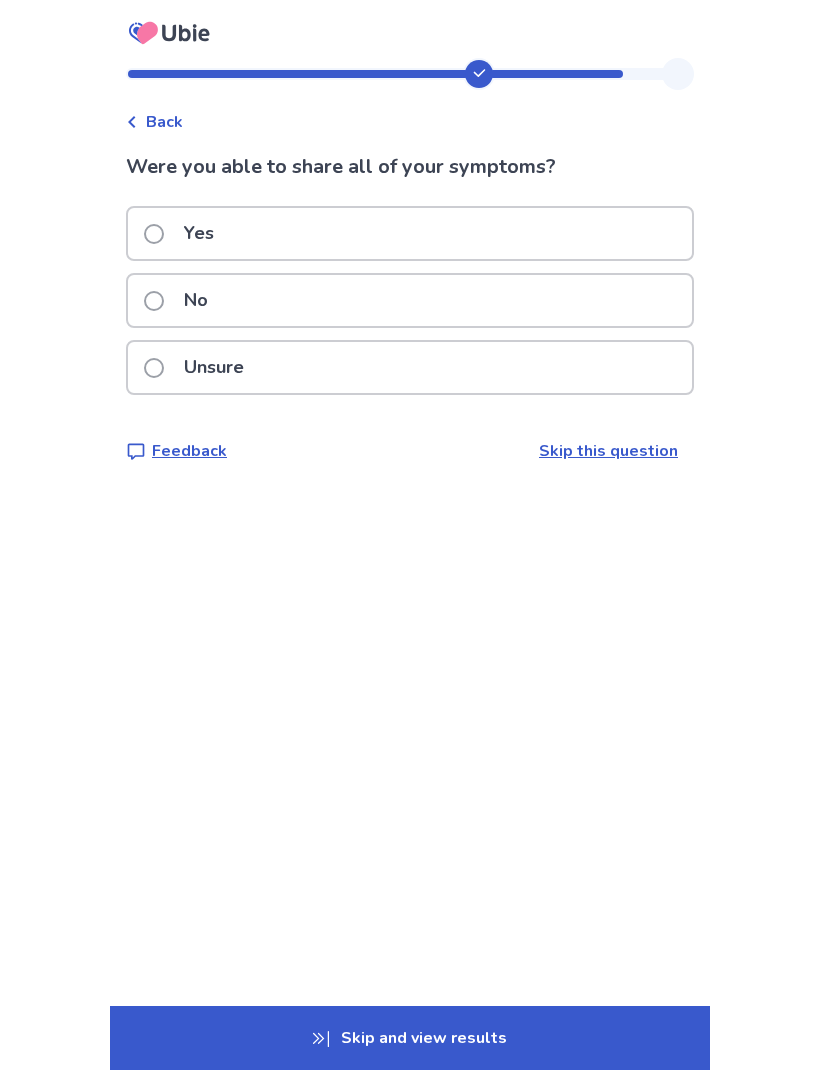click on "Yes" at bounding box center (410, 233) 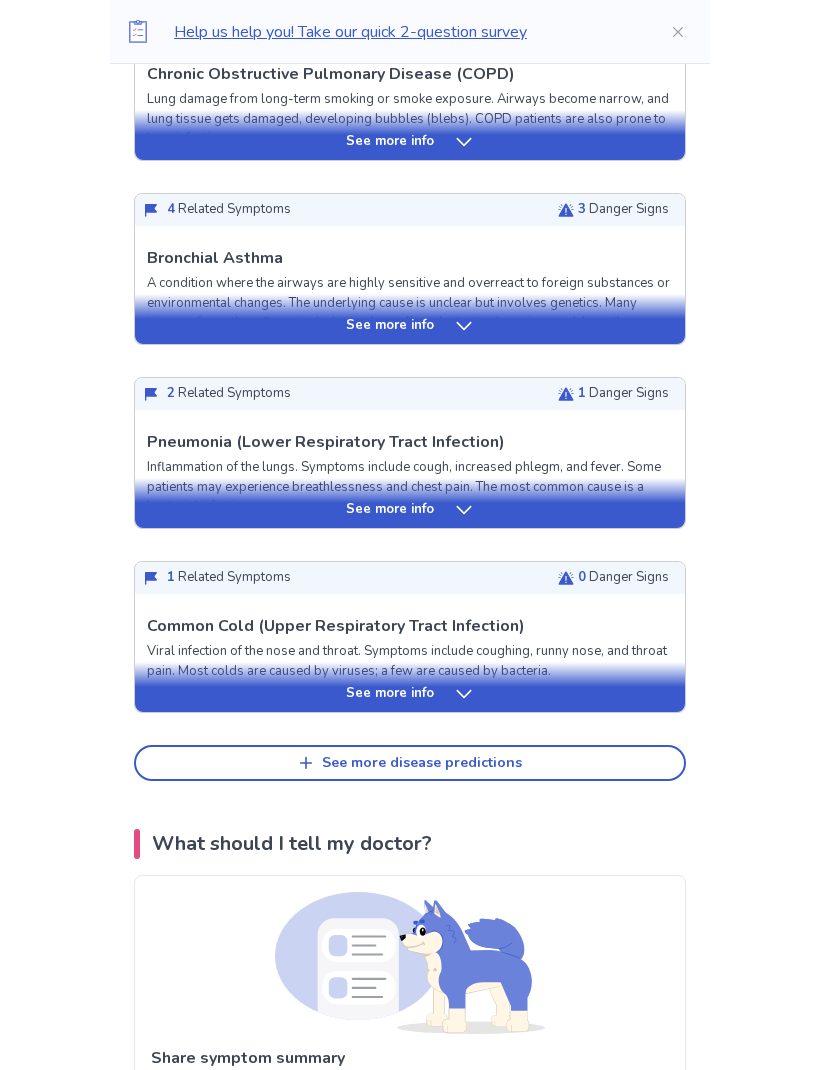 scroll, scrollTop: 654, scrollLeft: 0, axis: vertical 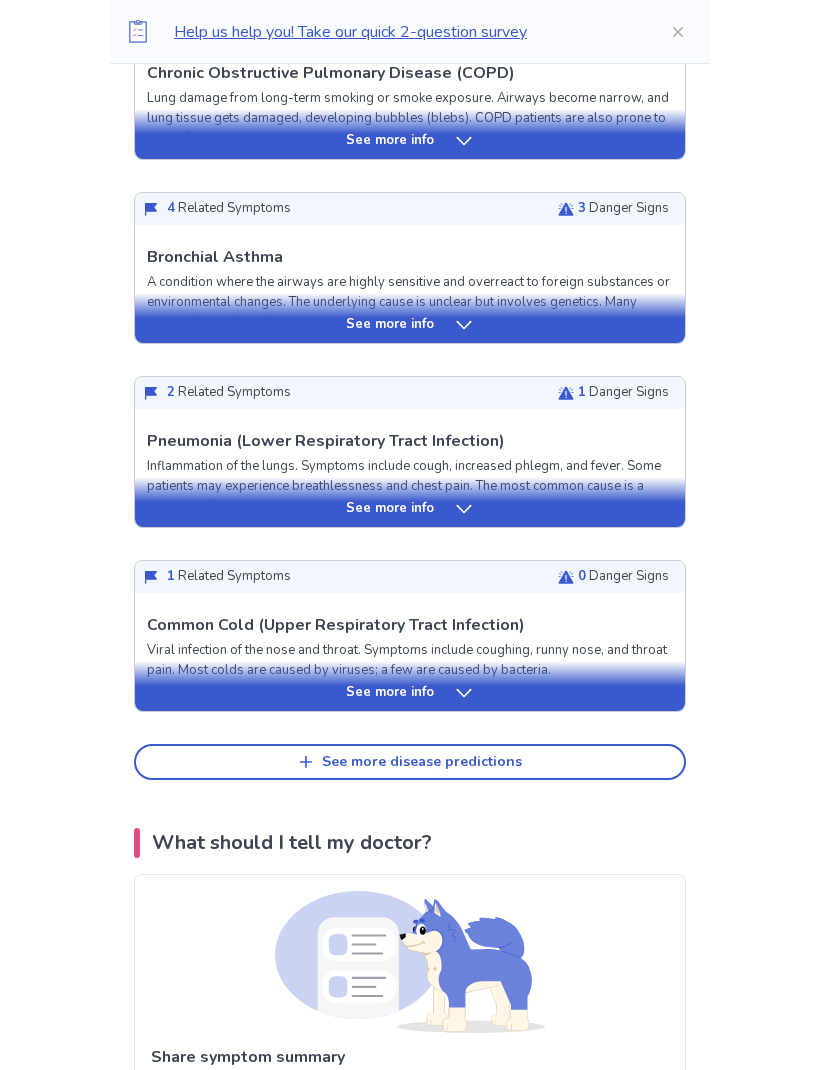 click on "Help us help you! Take our quick 2-question survey Back Symptom Check Summary [DATE] | [TIME] These symptoms usually require a visit to the emergency room. Why did we suggest this? This suggestion is based on the severity level of a few of your symptoms listed below: Symptoms from your responses
Recent breathlessness with a background of diabetes Here's what we found Below is a list of the most likely diseases matching your symptoms. 4 Related Symptoms 2 Danger Signs See more info Chronic Obstructive Pulmonary Disease (COPD) Lung damage from long-term smoking or smoke exposure. Airways become narrow, and lung tissue gets damaged, developing bubbles (blebs). COPD patients are also prone to lung infections. Related Symptoms Typical symptoms are listed below in order of relevance, with your answers marked in bold . Previously diagnosed with pulmonary hypertension Diagnosed with Interstitial Pneumonia or Pulmonary Fibrosis Cough worsens after exercise Difficulty breathing Cough Danger Signs bold" at bounding box center [410, 2398] 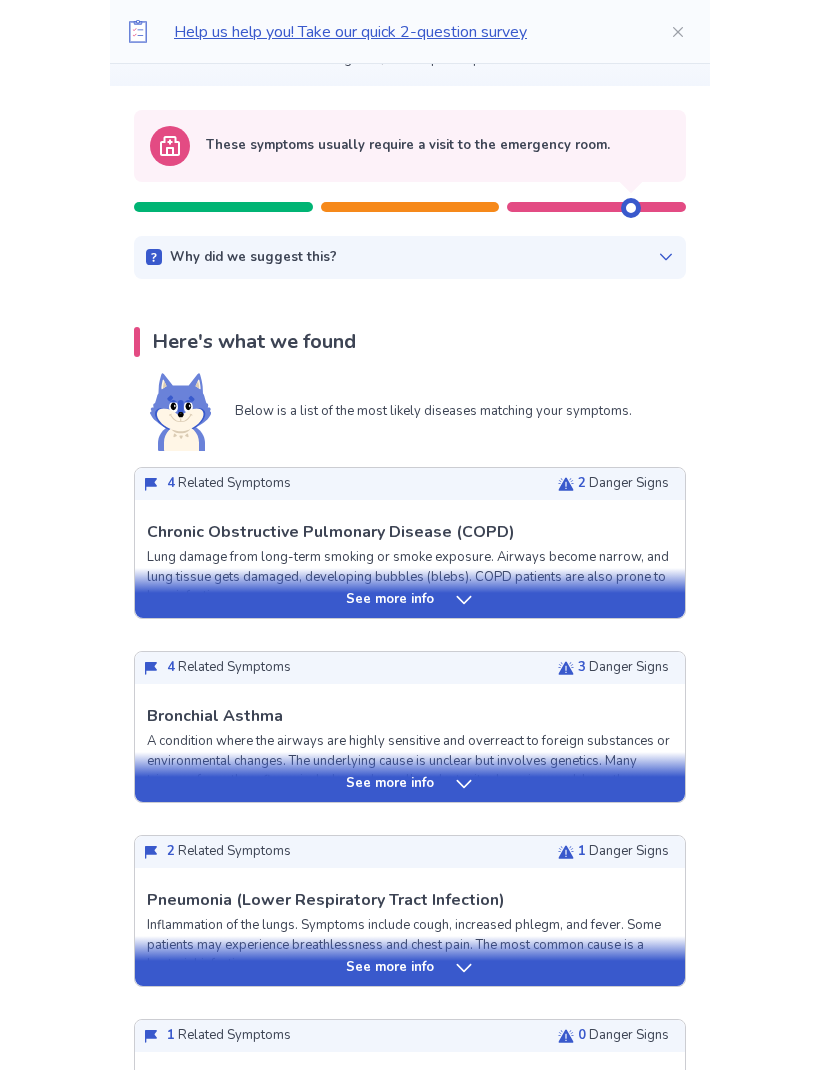 scroll, scrollTop: 0, scrollLeft: 0, axis: both 